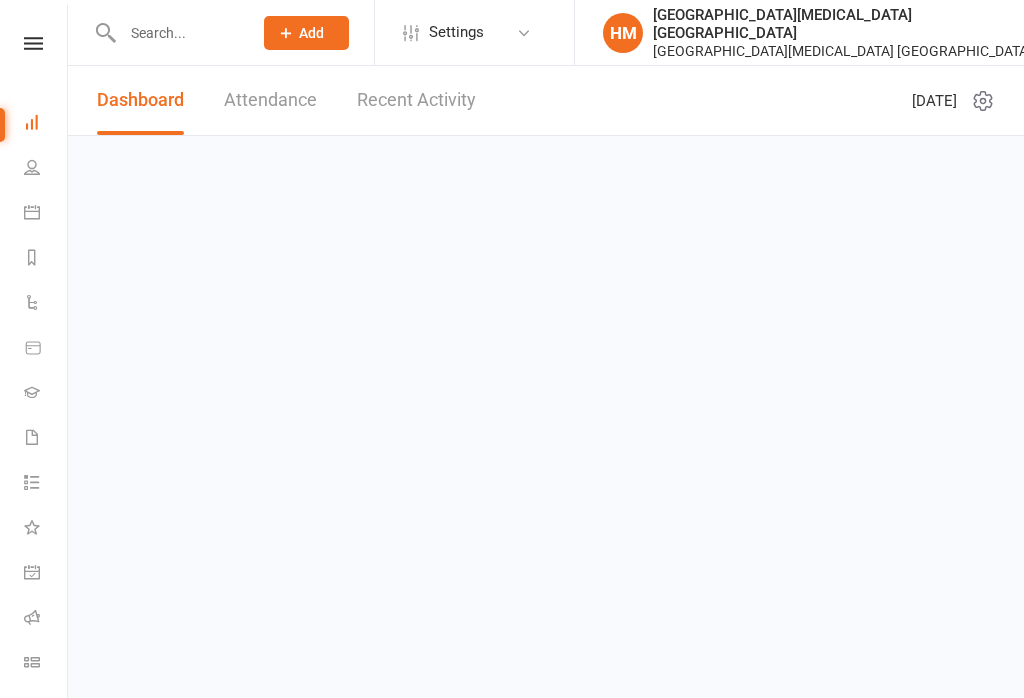 scroll, scrollTop: 0, scrollLeft: 0, axis: both 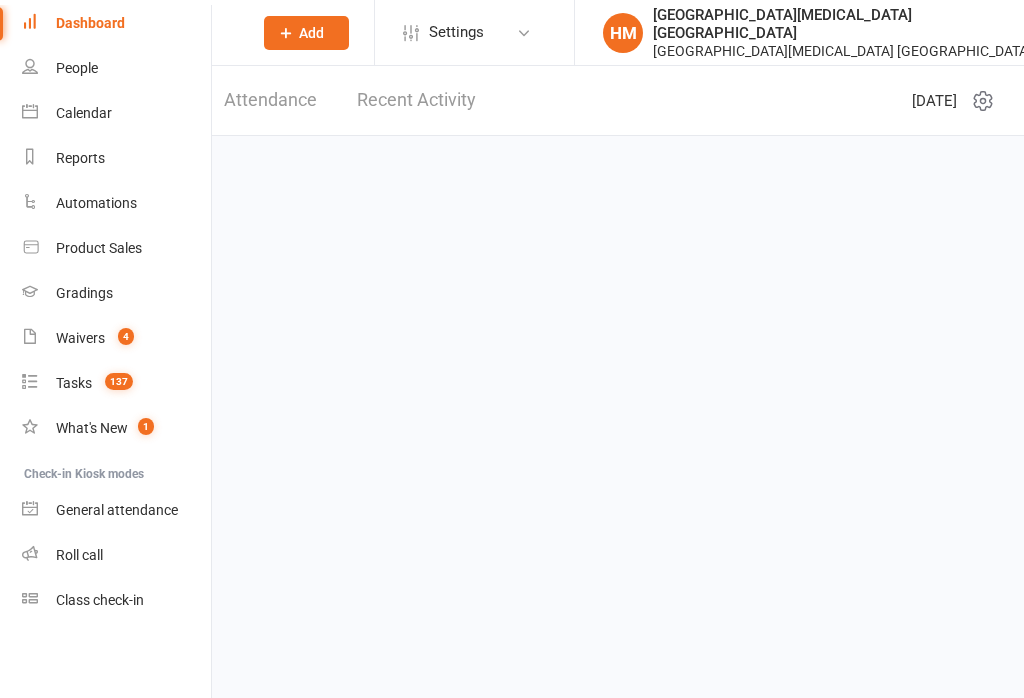 click on "Class check-in" at bounding box center [116, 600] 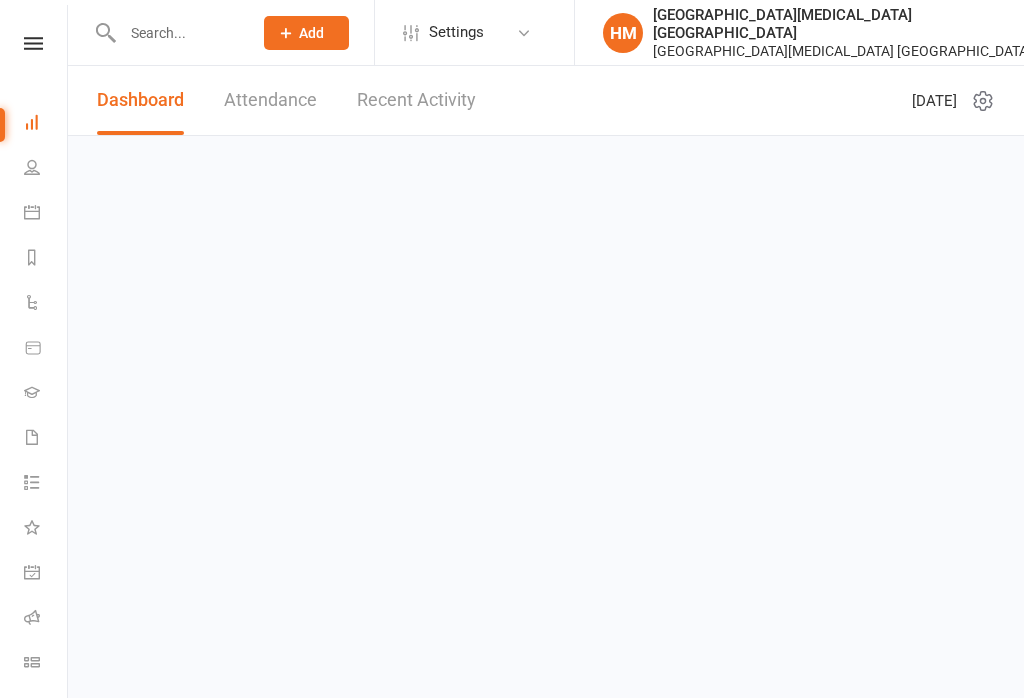 scroll, scrollTop: 0, scrollLeft: 0, axis: both 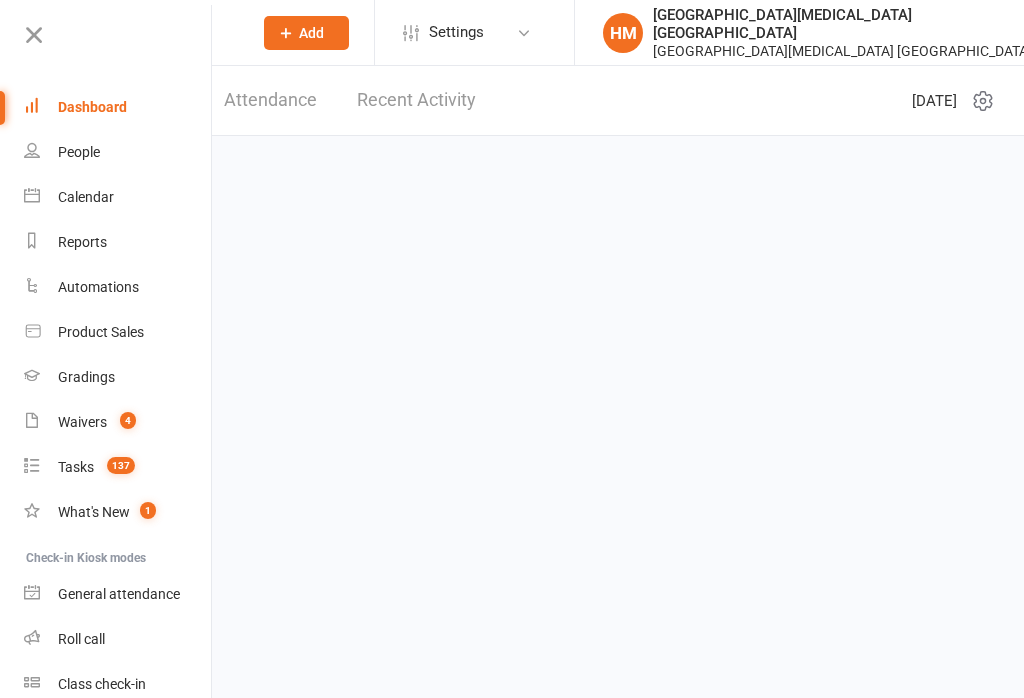 click on "Class check-in" at bounding box center (102, 684) 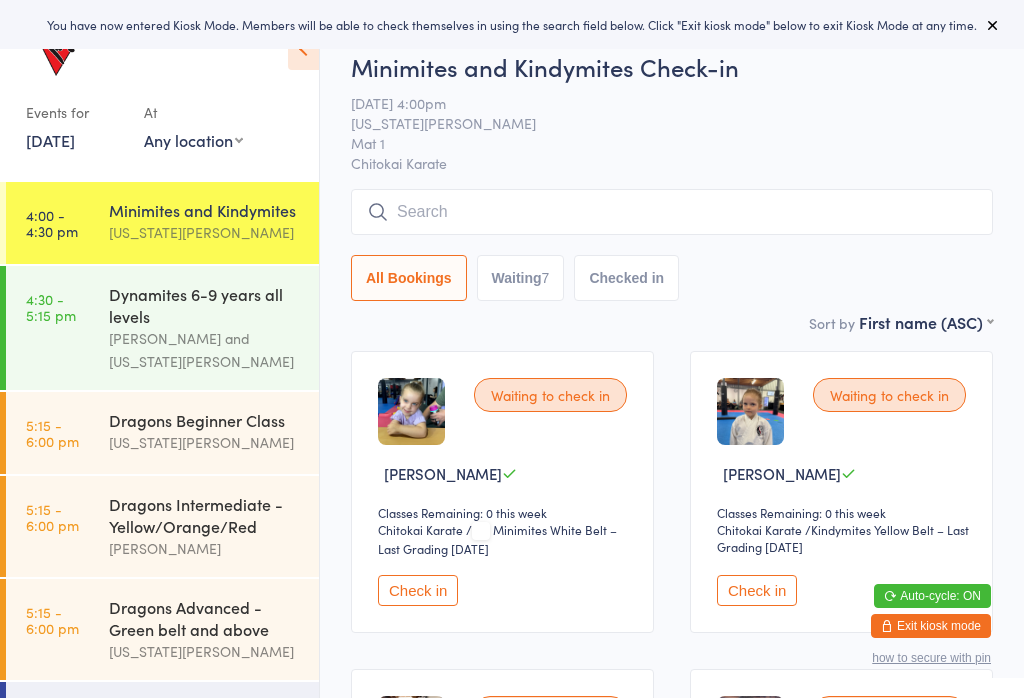 scroll, scrollTop: 0, scrollLeft: 0, axis: both 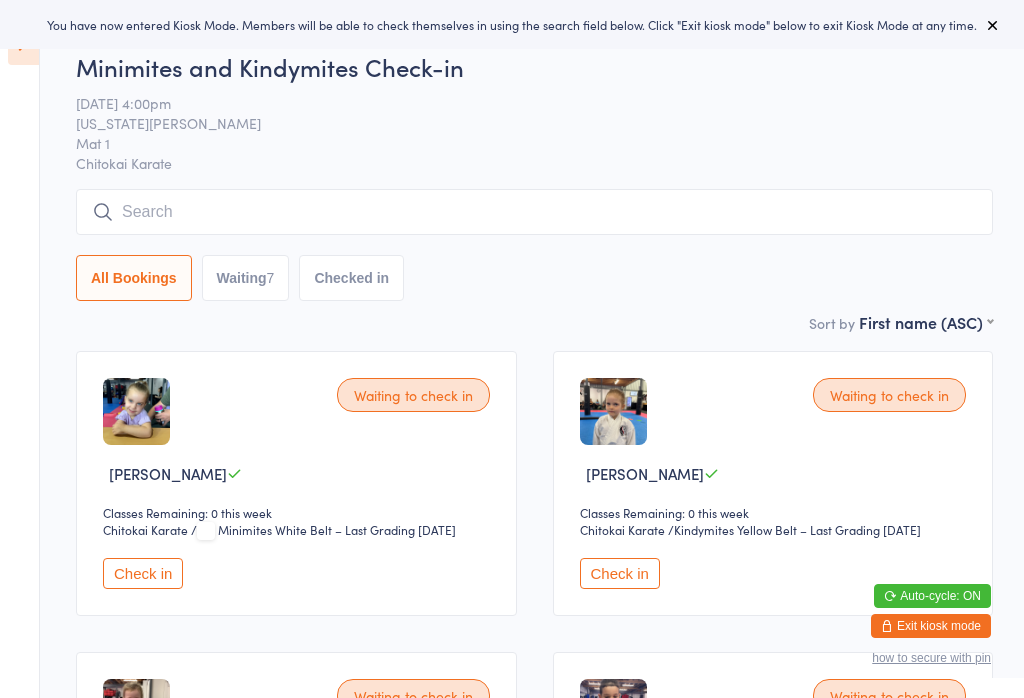 click at bounding box center (993, 25) 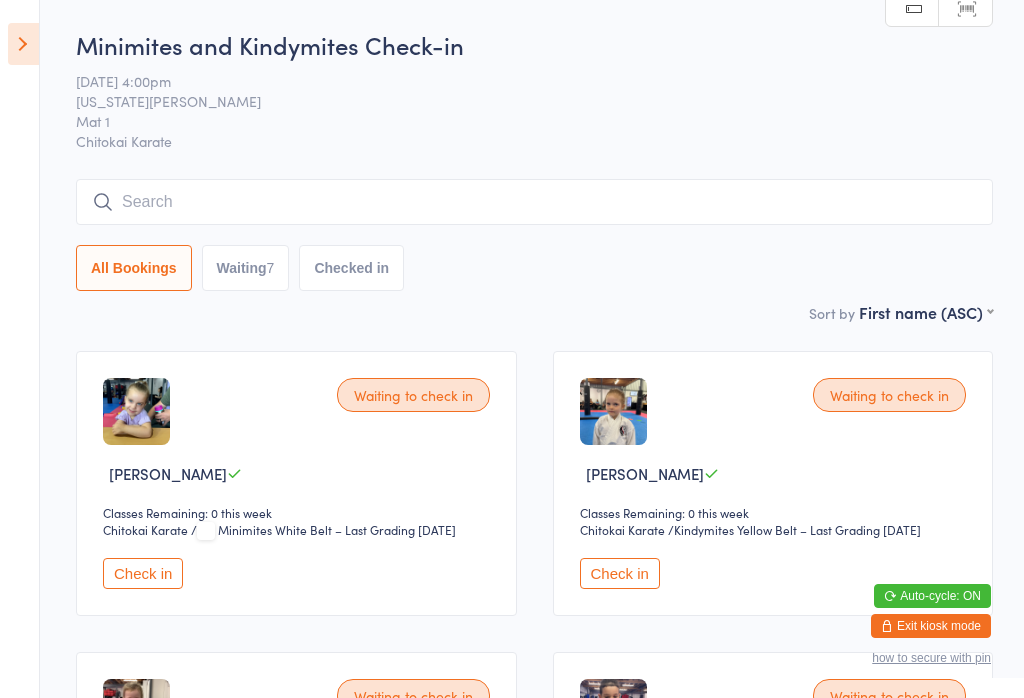 scroll, scrollTop: 0, scrollLeft: 0, axis: both 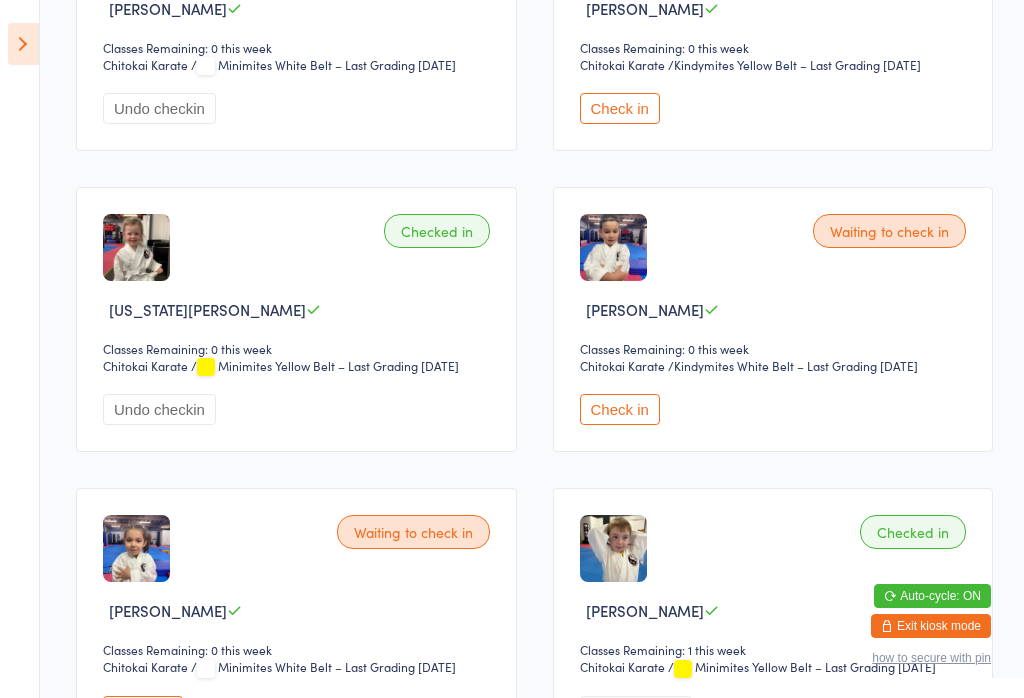 click on "Check in" at bounding box center [620, 409] 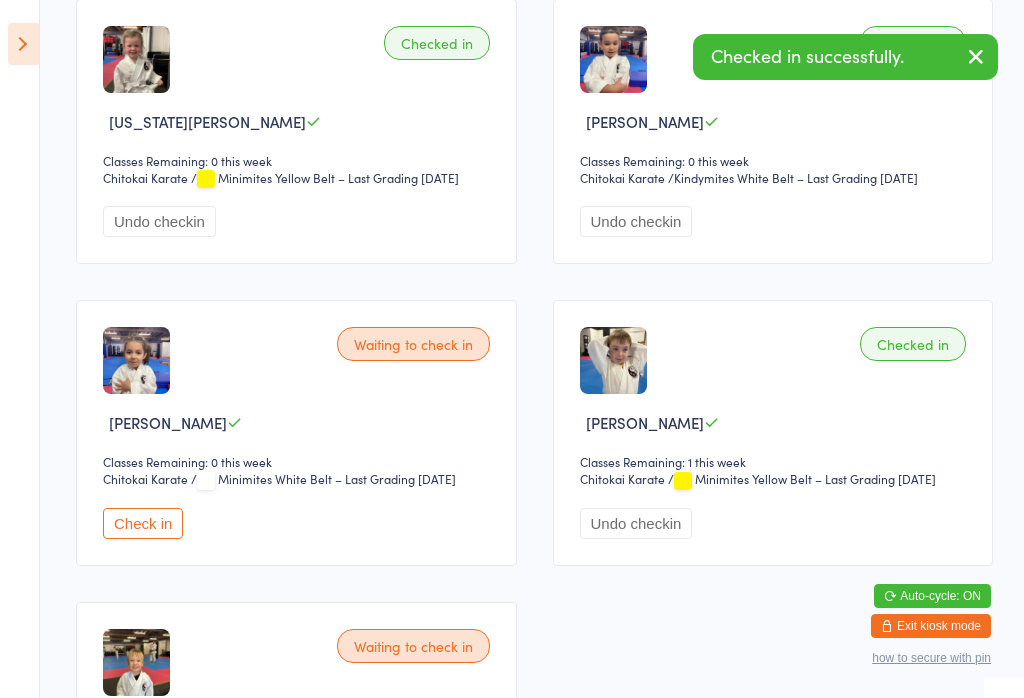 scroll, scrollTop: 657, scrollLeft: 0, axis: vertical 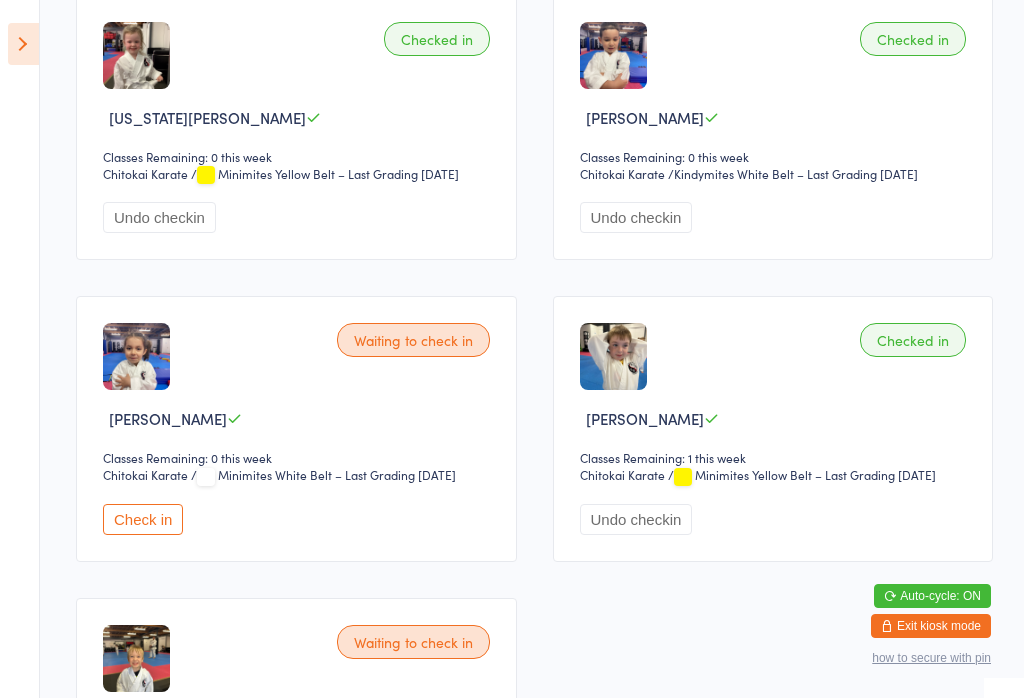 click on "Check in" at bounding box center (143, 519) 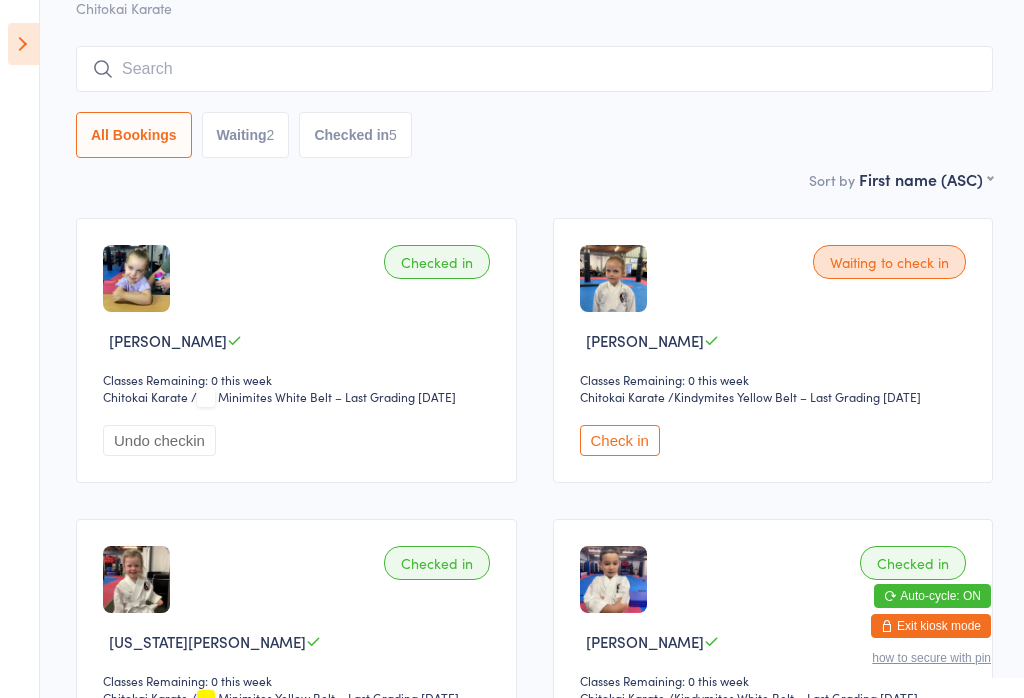 scroll, scrollTop: 138, scrollLeft: 0, axis: vertical 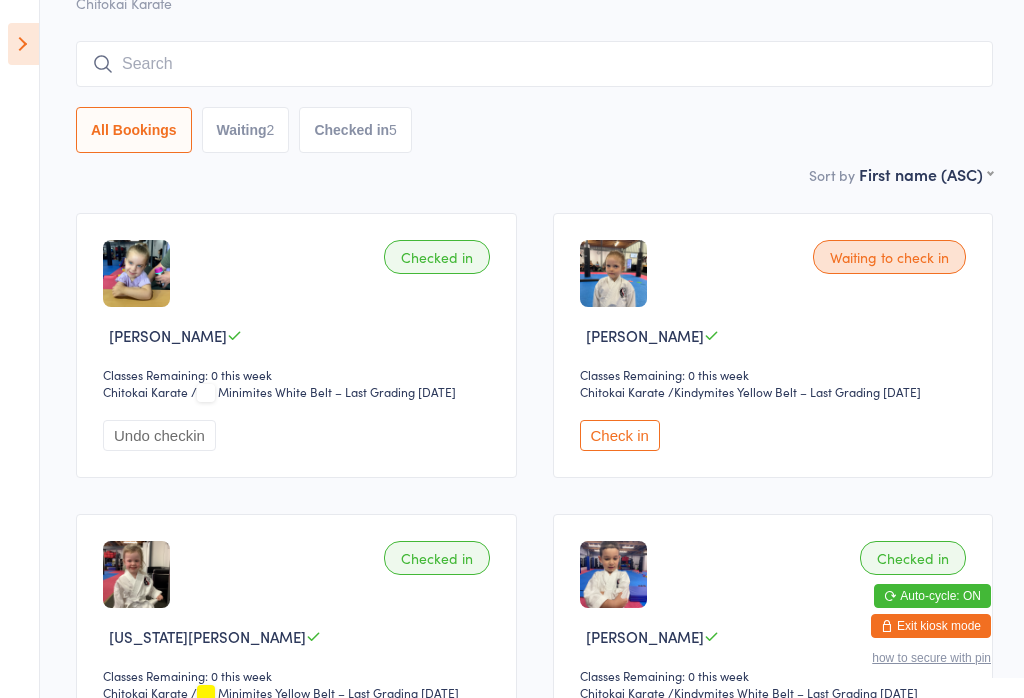 click on "Check in" at bounding box center (620, 435) 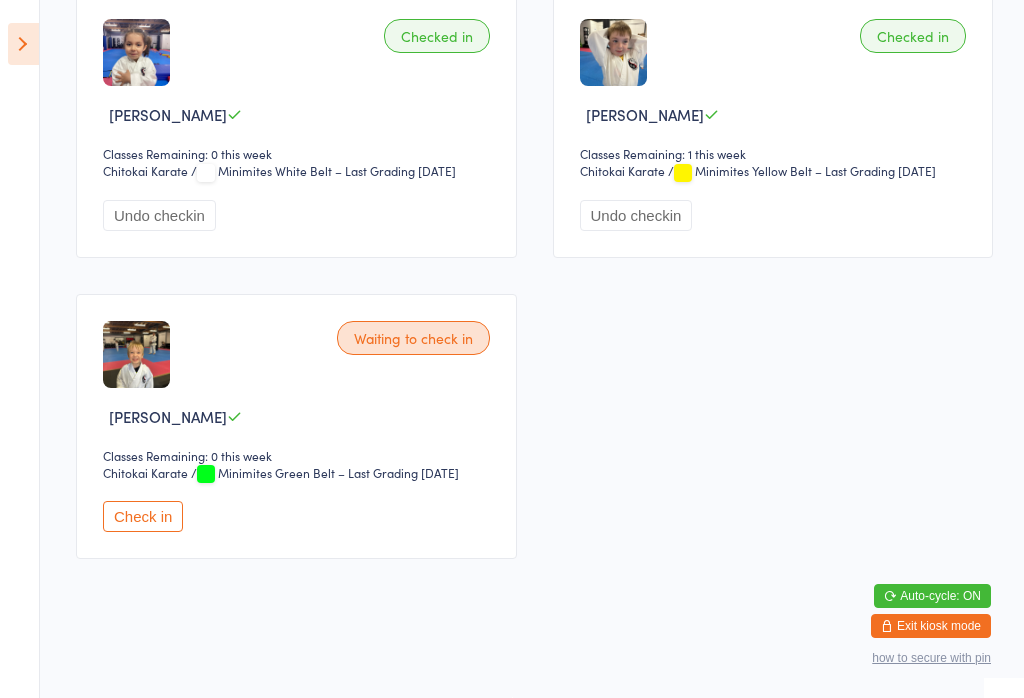 scroll, scrollTop: 968, scrollLeft: 0, axis: vertical 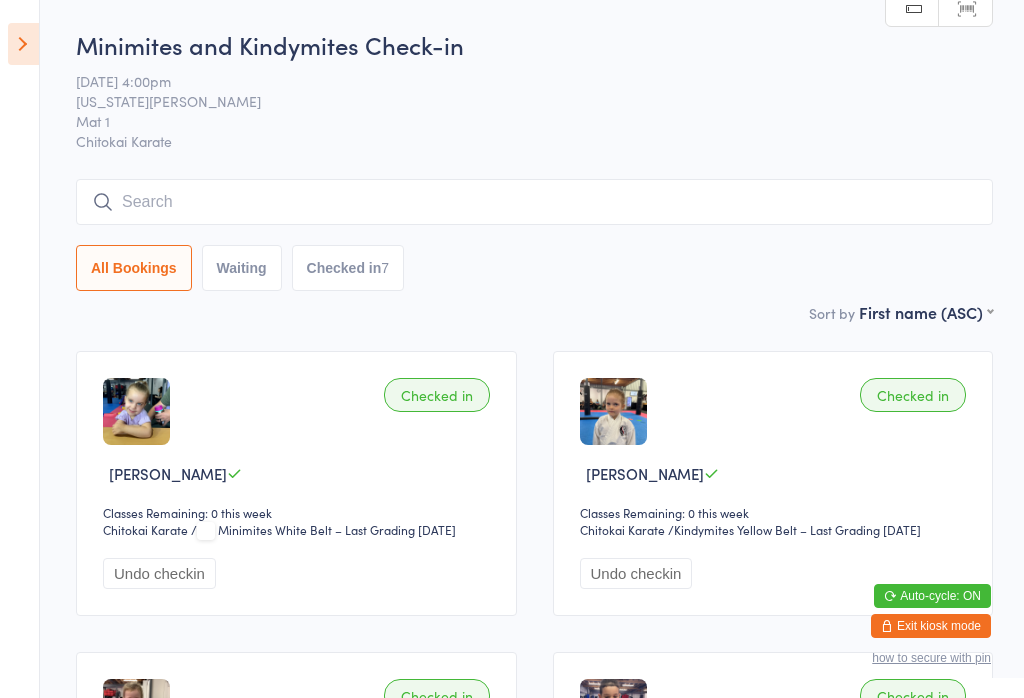 click at bounding box center [534, 202] 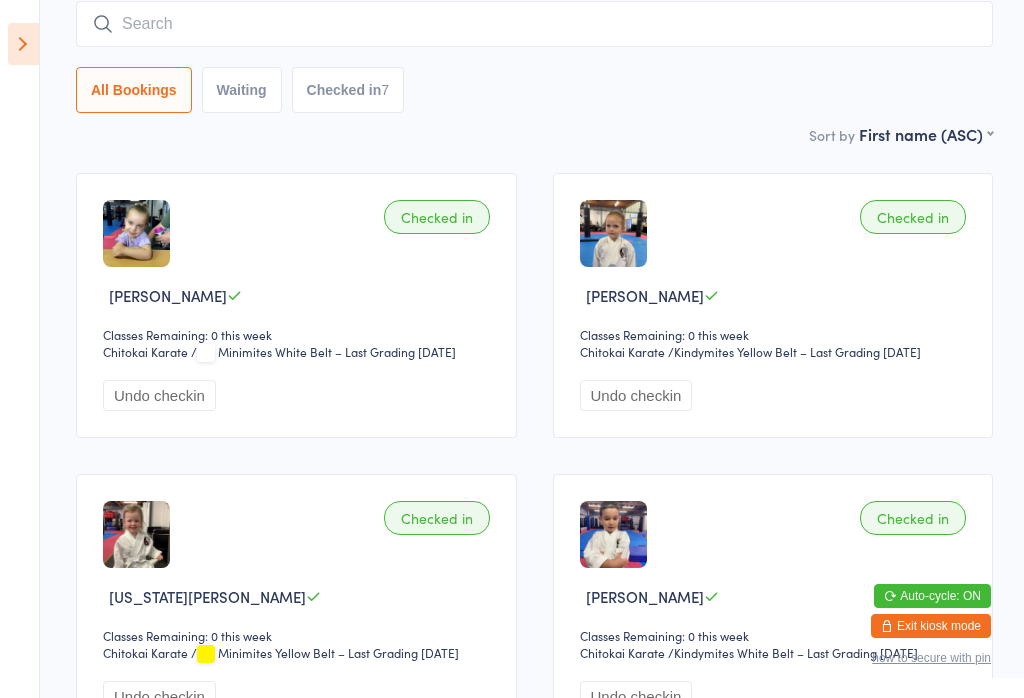 scroll, scrollTop: 181, scrollLeft: 0, axis: vertical 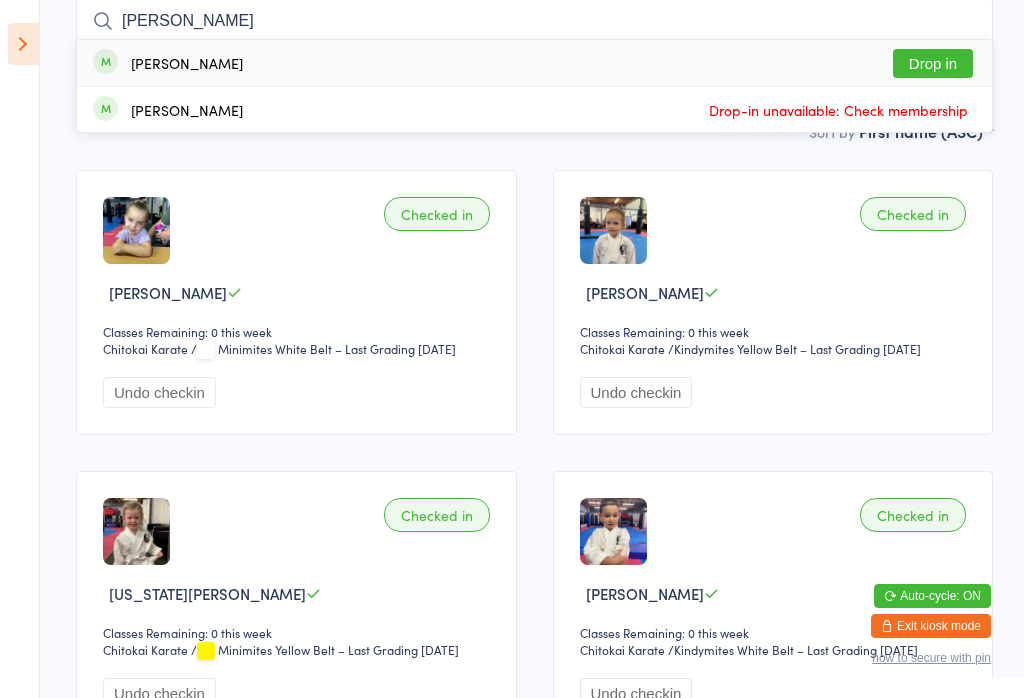 type on "Evelyn" 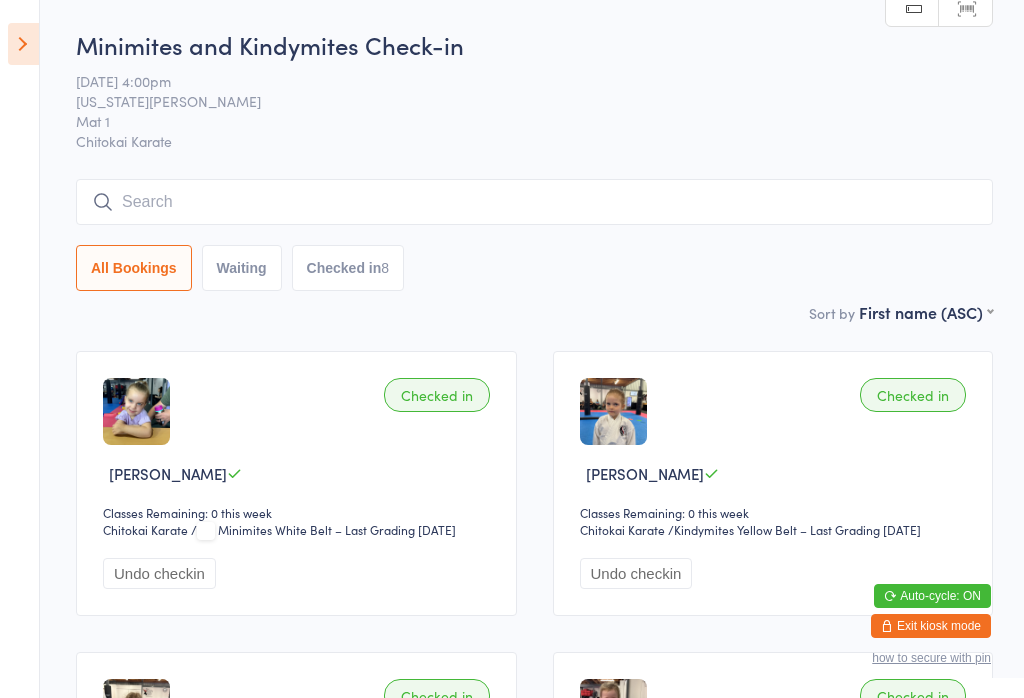 scroll, scrollTop: 0, scrollLeft: 0, axis: both 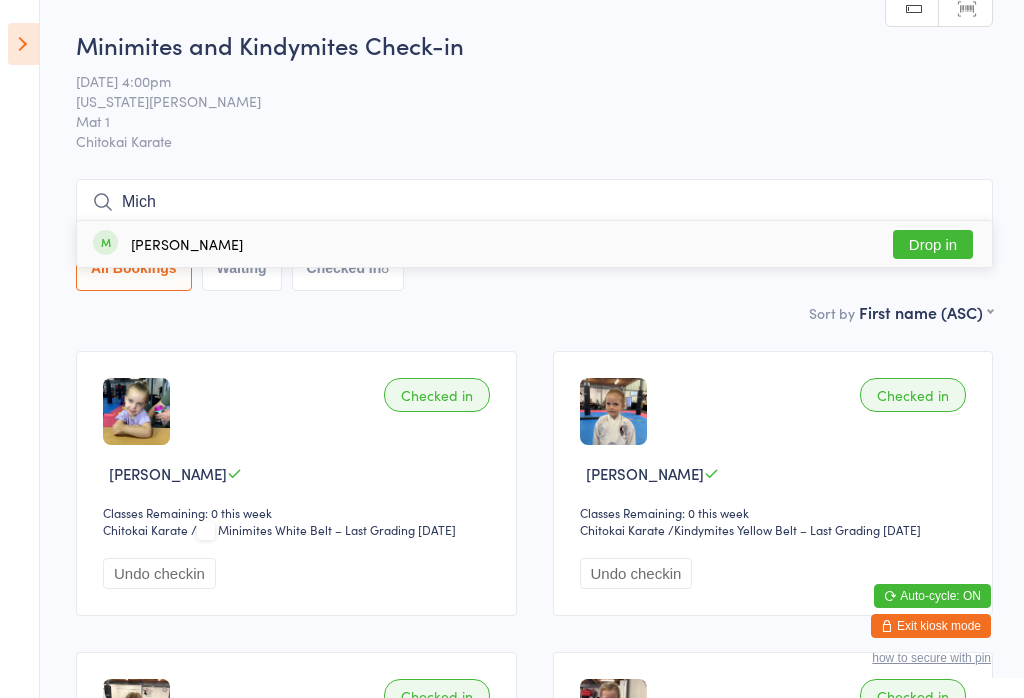 type on "Mich" 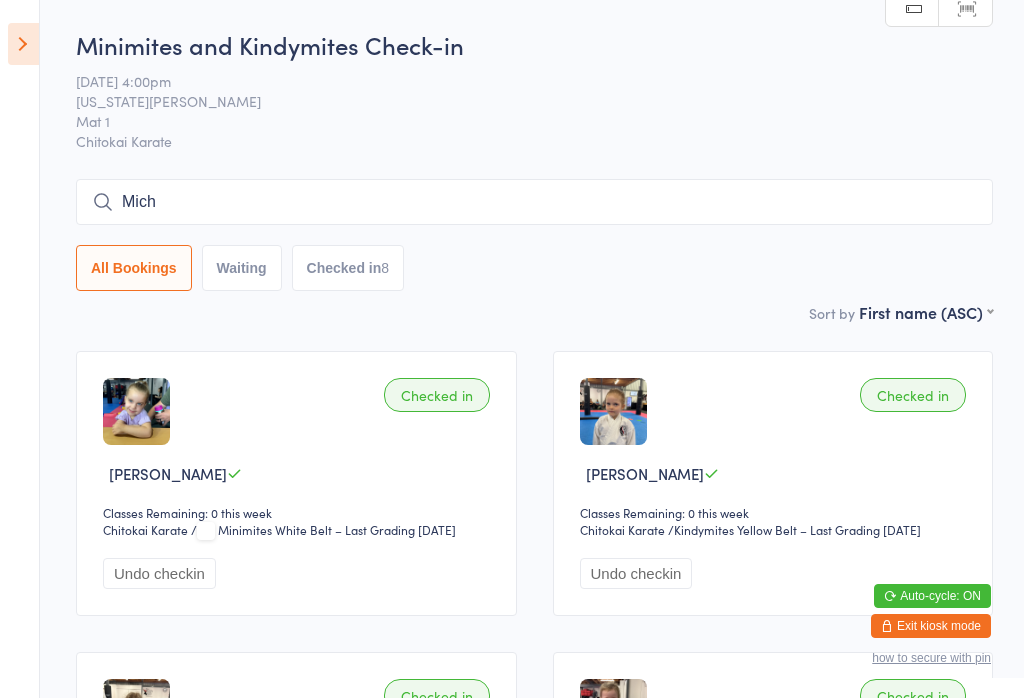 type 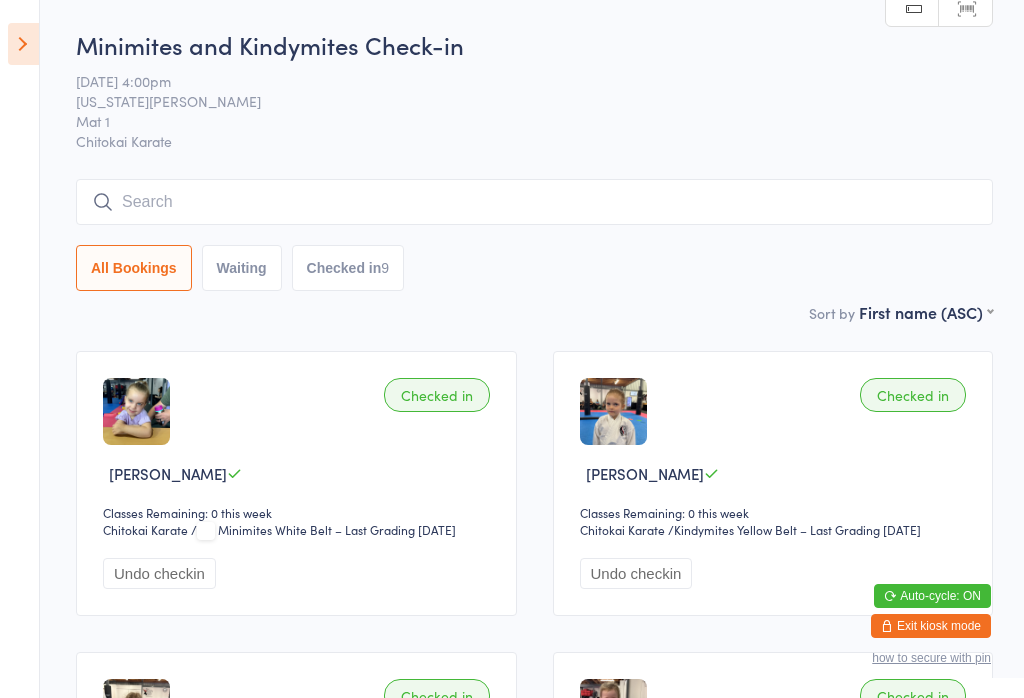click at bounding box center [23, 44] 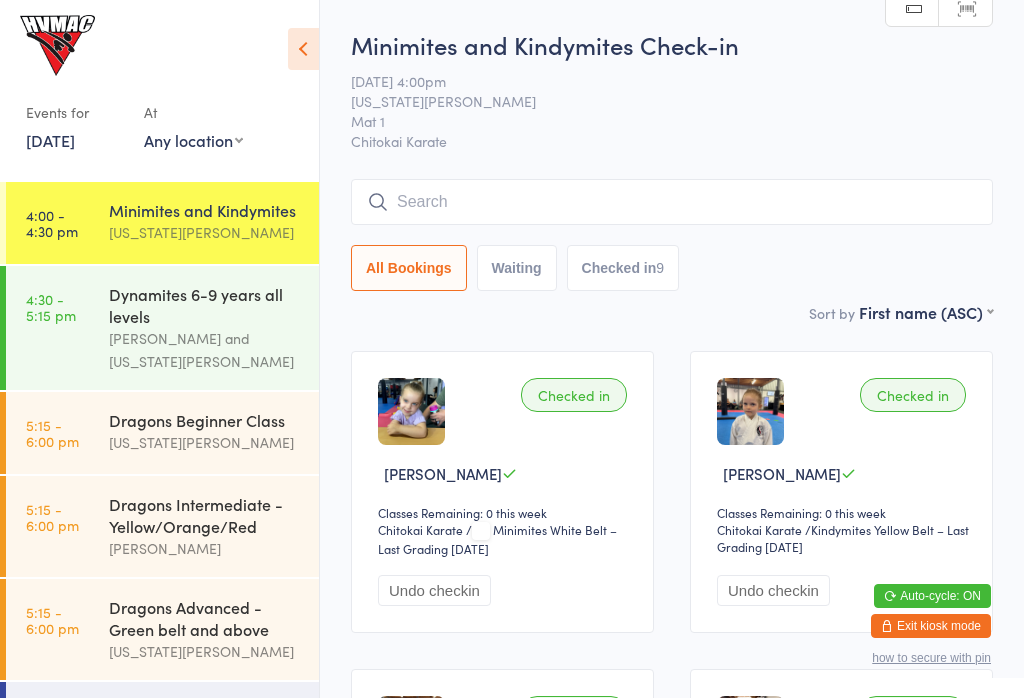 click on "4:30 - 5:15 pm Dynamites 6-9 years all levels Lesley Talbut and Georgia Dearlove" at bounding box center (162, 328) 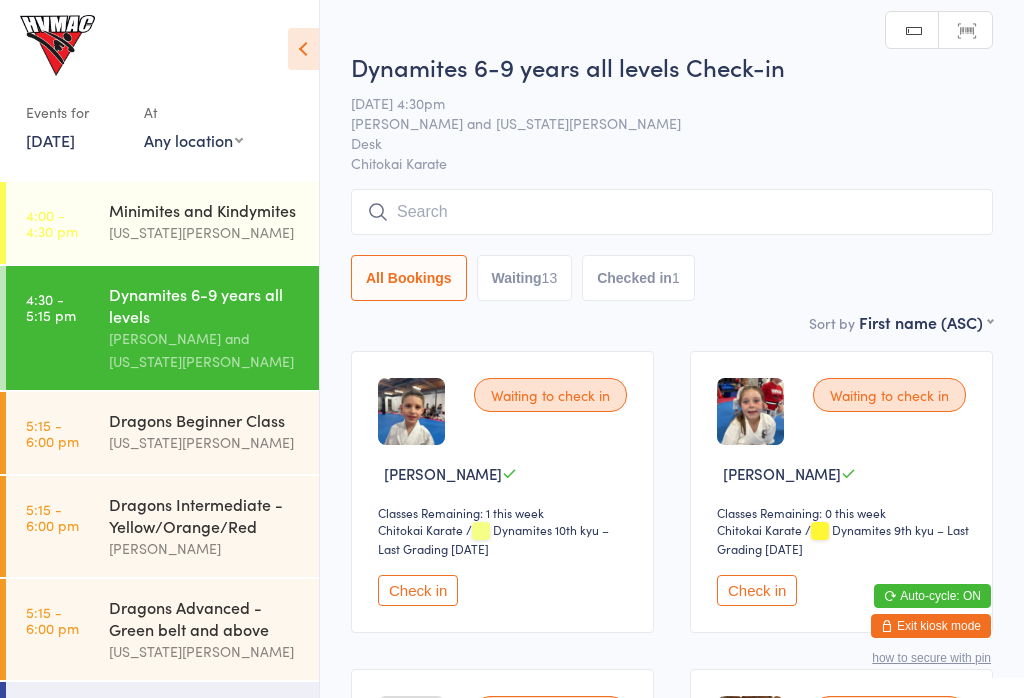 click at bounding box center (672, 212) 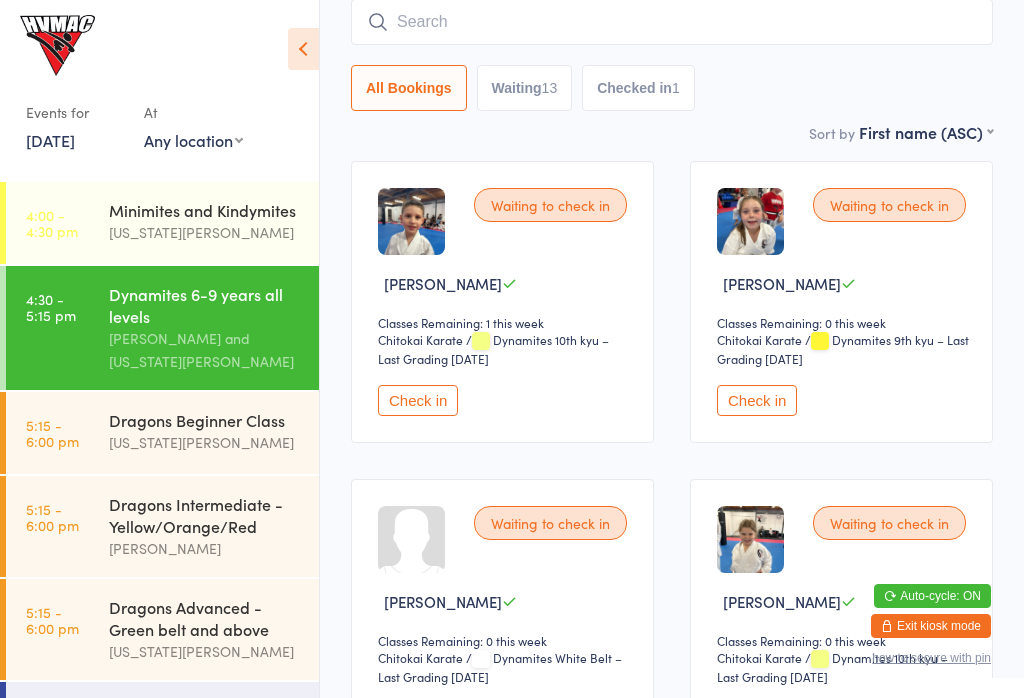 scroll, scrollTop: 191, scrollLeft: 0, axis: vertical 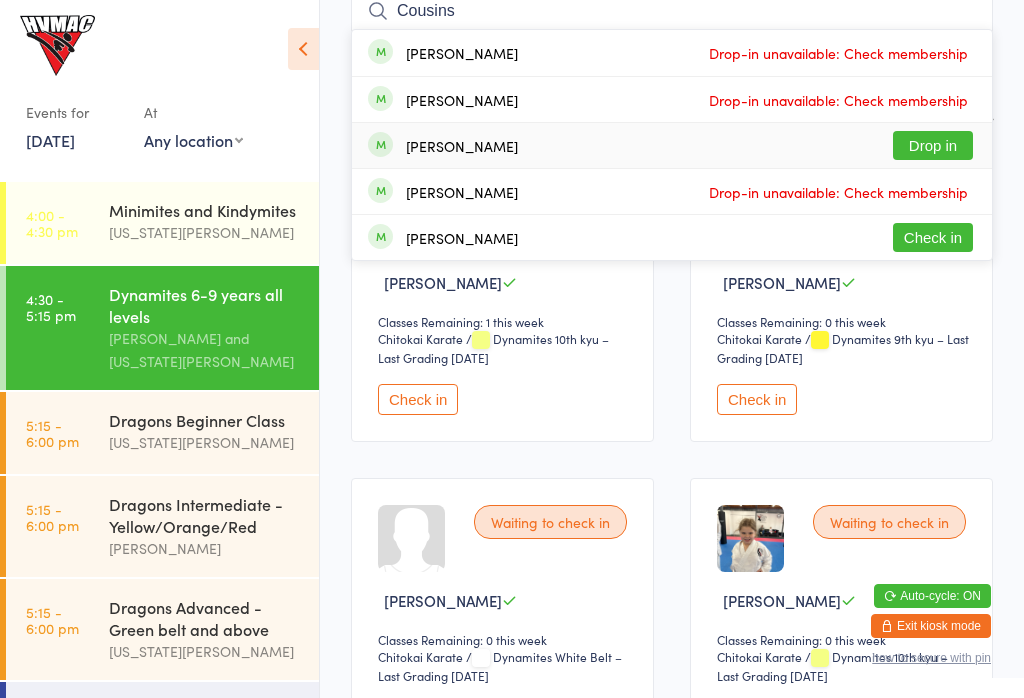 type on "Cousins" 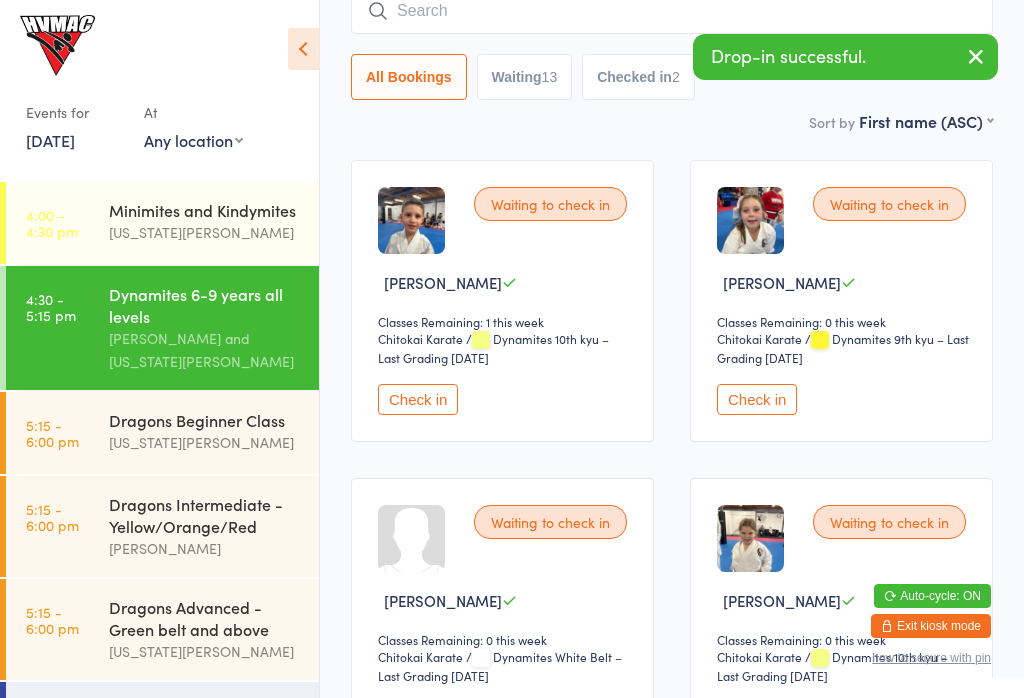 click at bounding box center [303, 49] 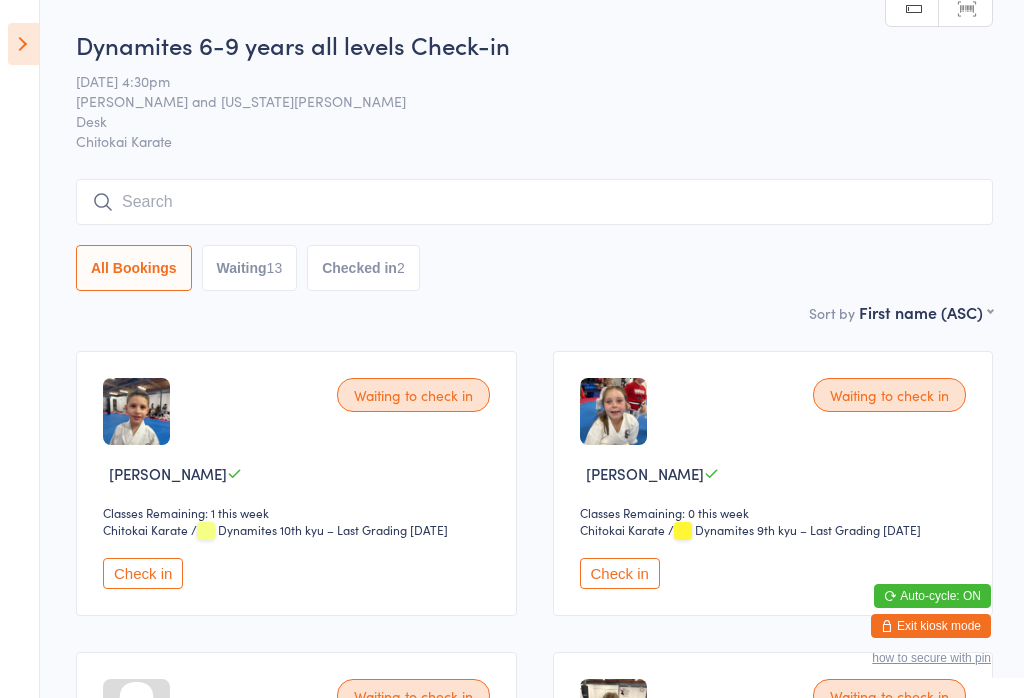 scroll, scrollTop: 0, scrollLeft: 0, axis: both 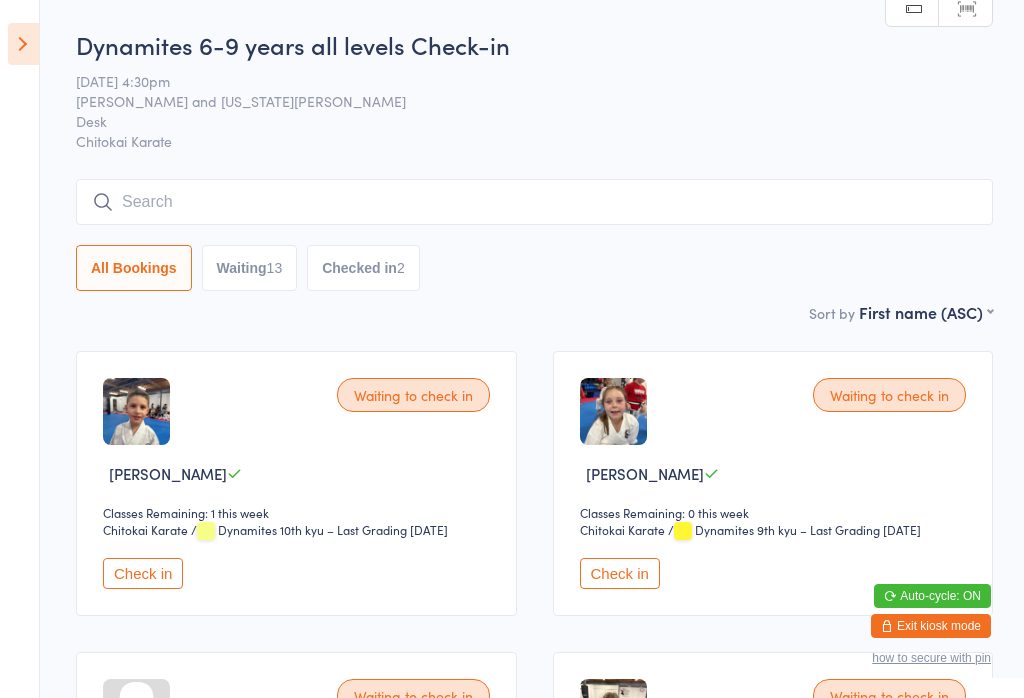 click at bounding box center [534, 202] 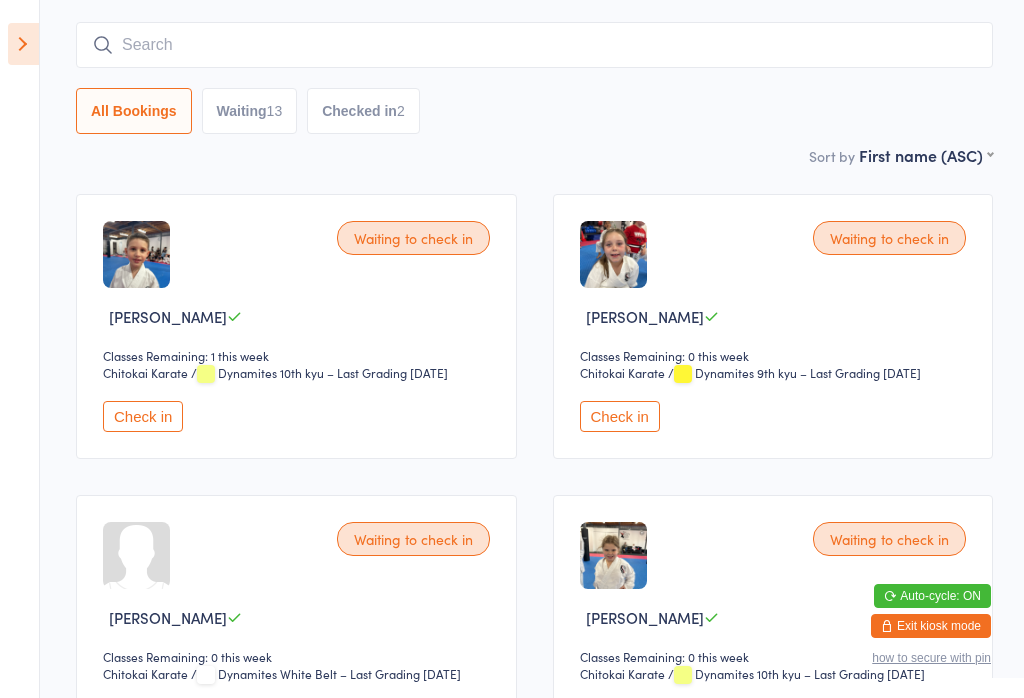 scroll, scrollTop: 181, scrollLeft: 0, axis: vertical 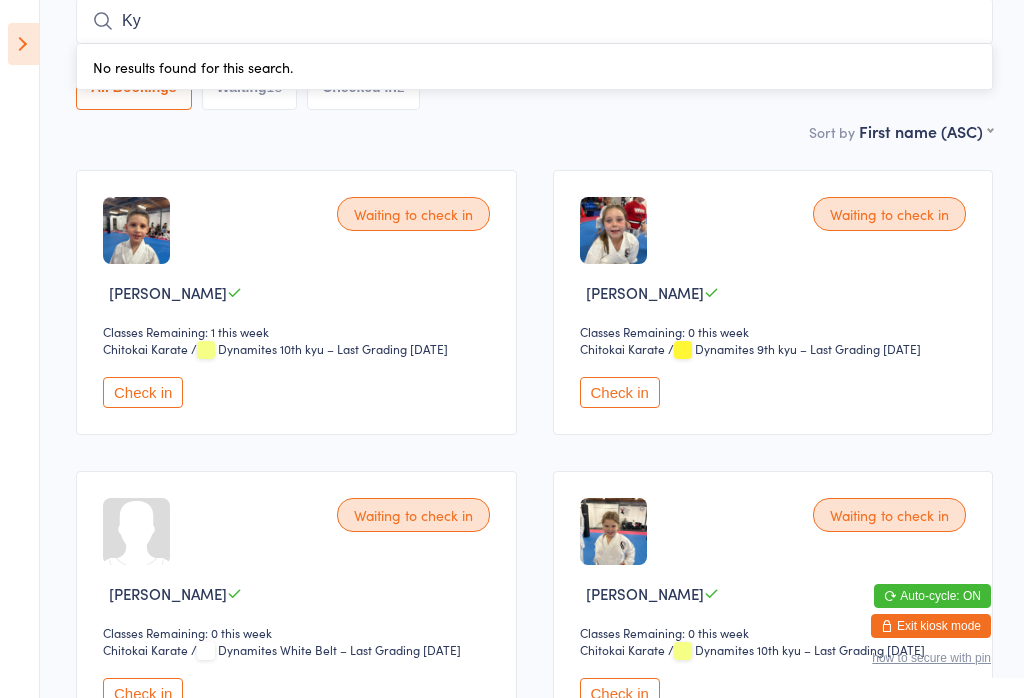 type on "Kye" 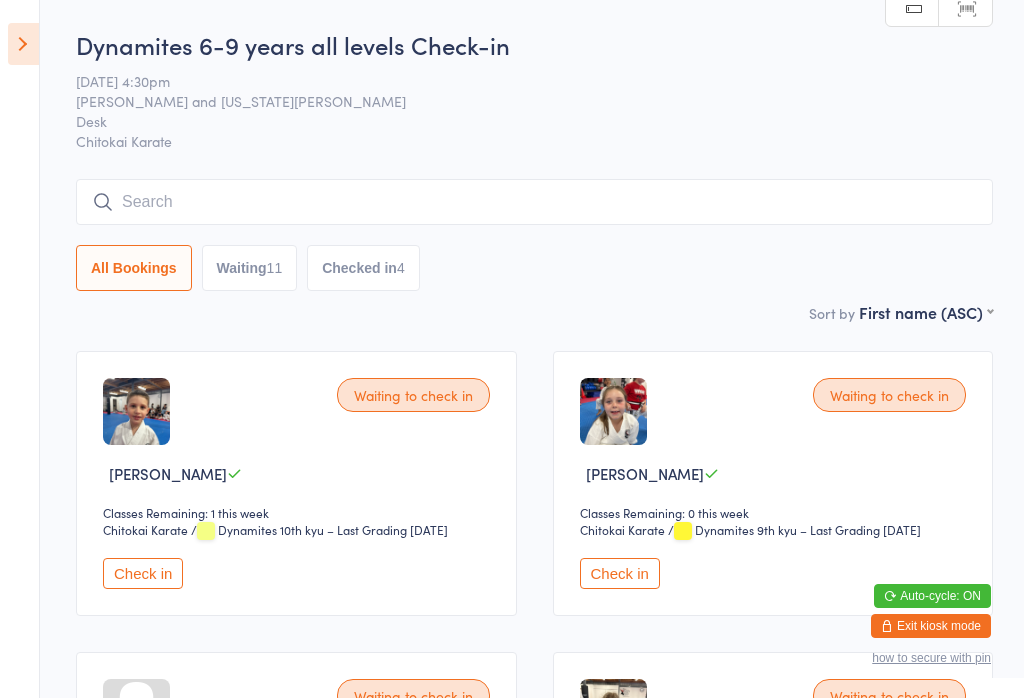 scroll, scrollTop: 0, scrollLeft: 0, axis: both 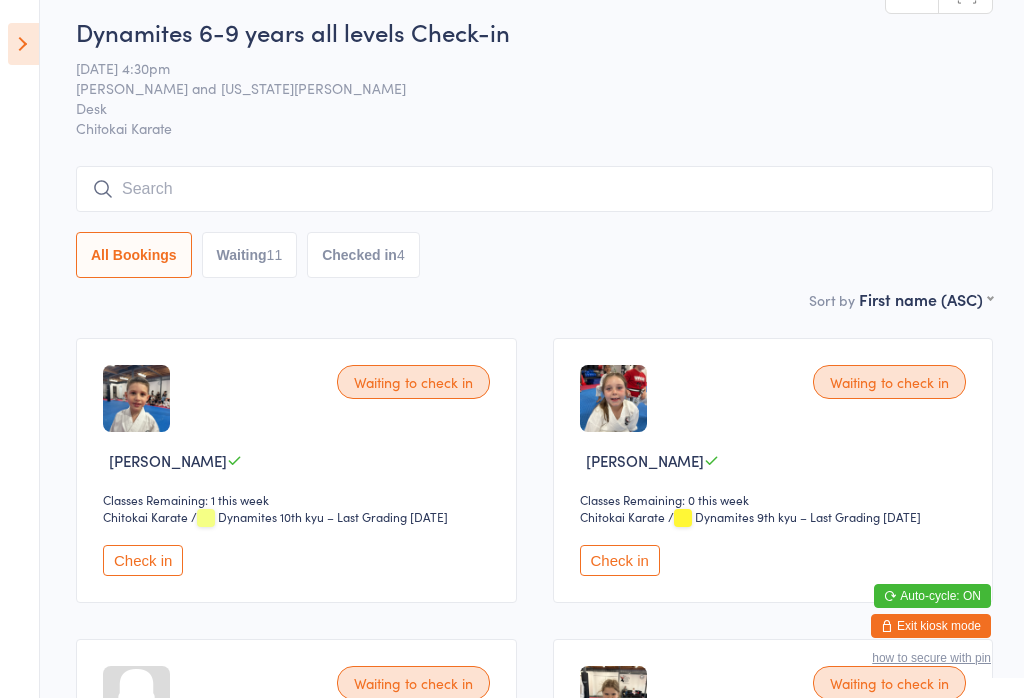 click at bounding box center [534, 189] 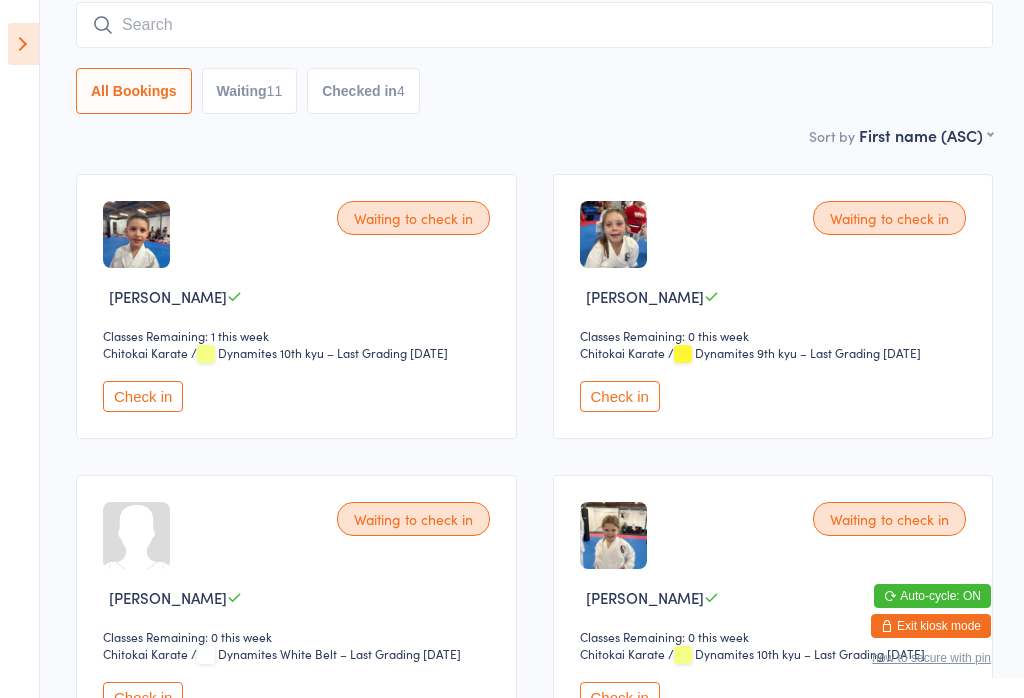 scroll, scrollTop: 181, scrollLeft: 0, axis: vertical 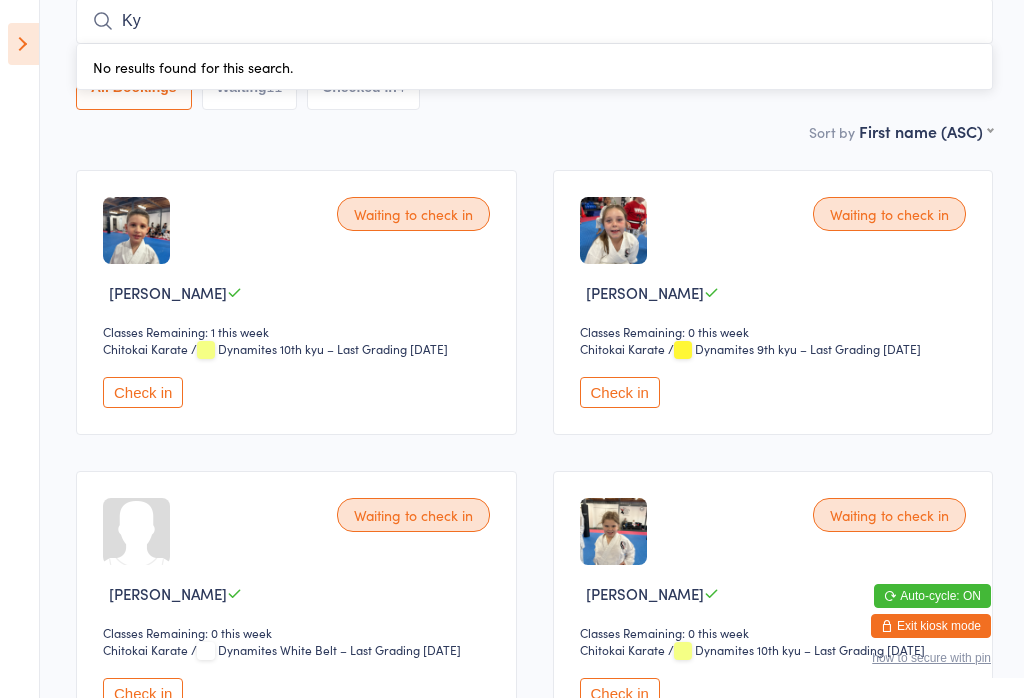type on "Kye" 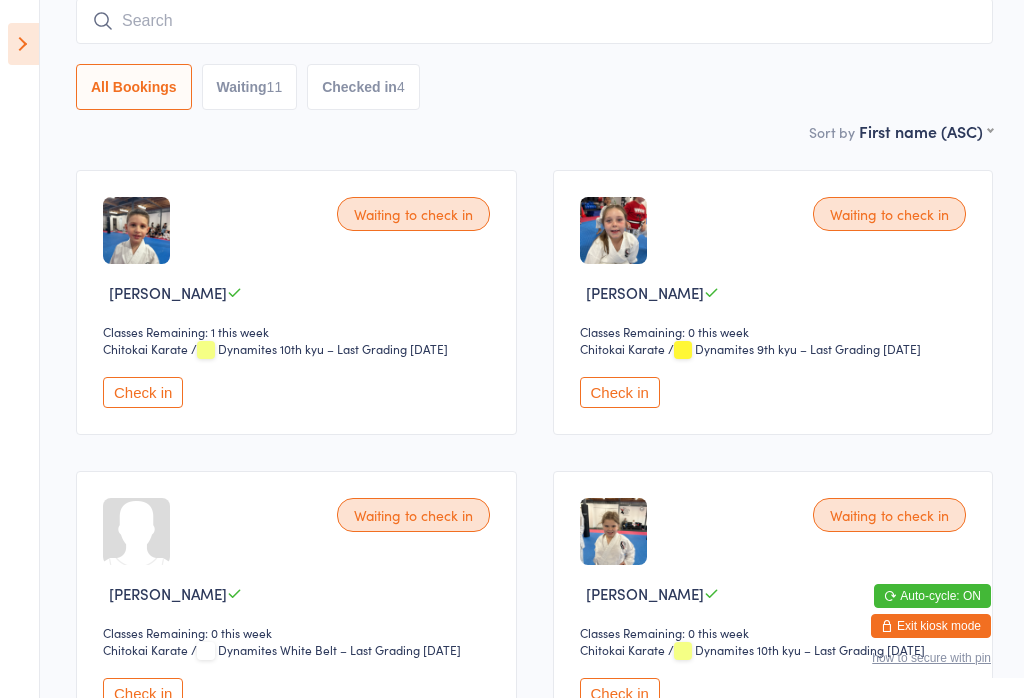 type on "k" 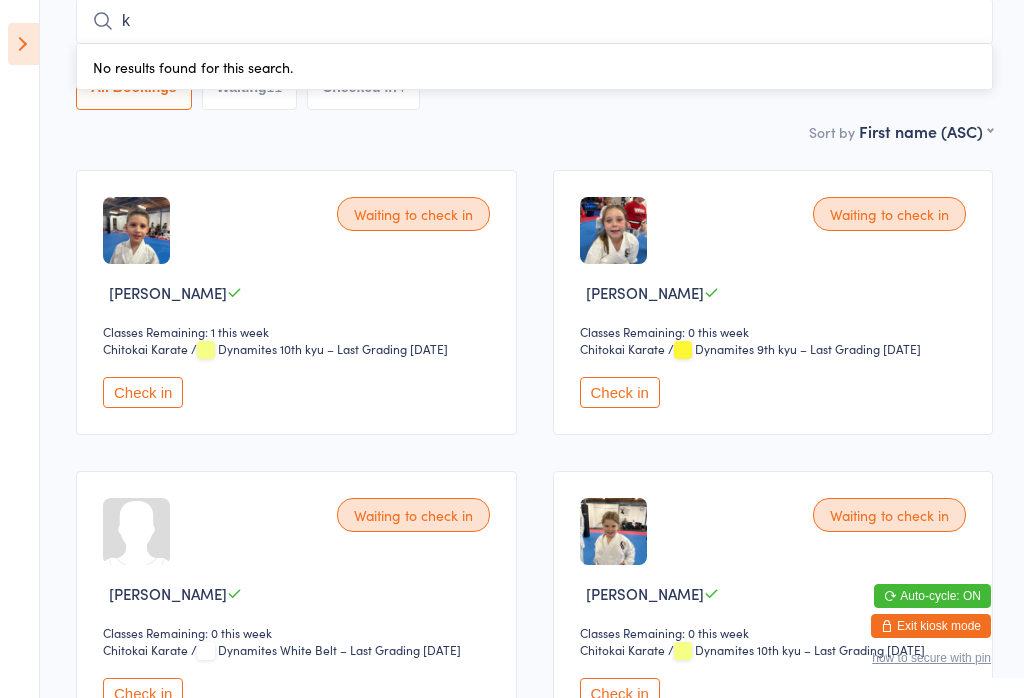 type 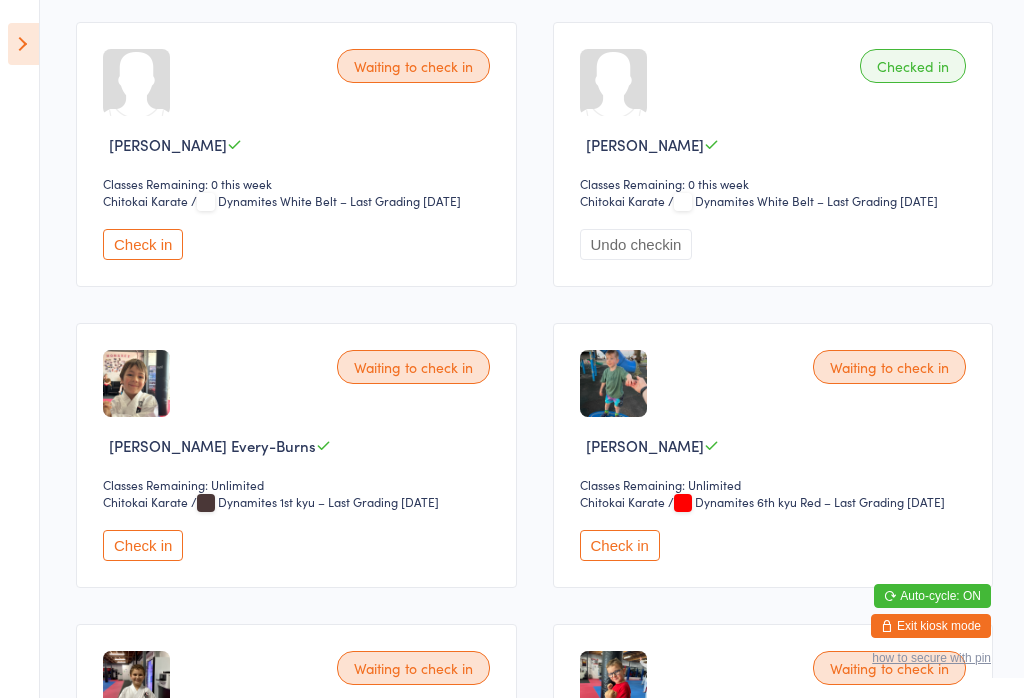 scroll, scrollTop: 1550, scrollLeft: 0, axis: vertical 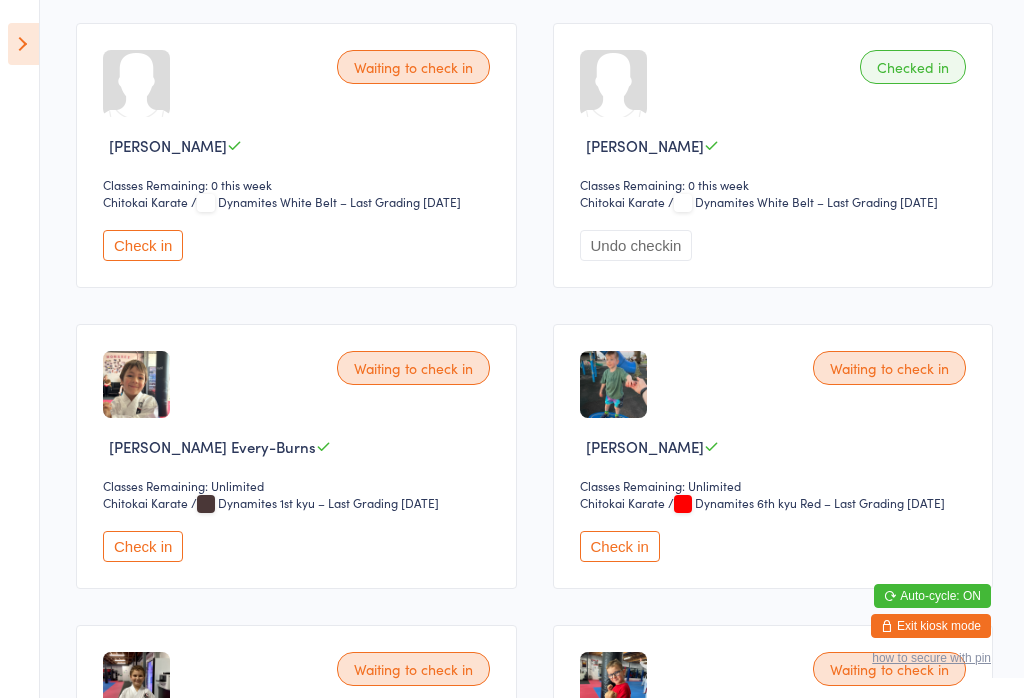 click on "Check in" at bounding box center (143, 245) 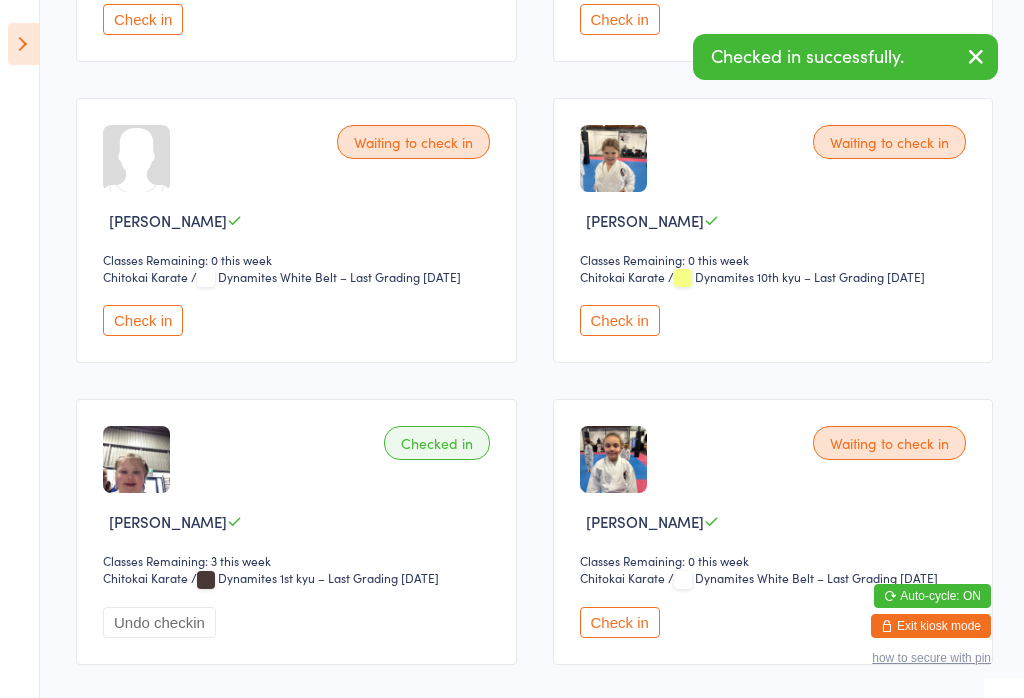 scroll, scrollTop: 548, scrollLeft: 0, axis: vertical 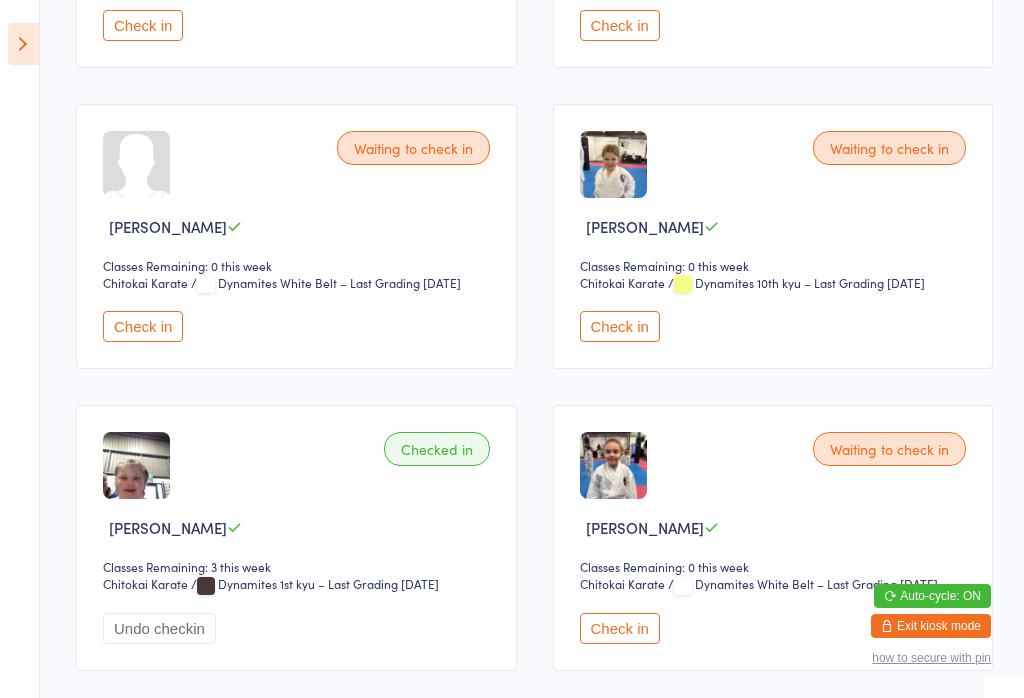 click on "Check in" at bounding box center [143, 326] 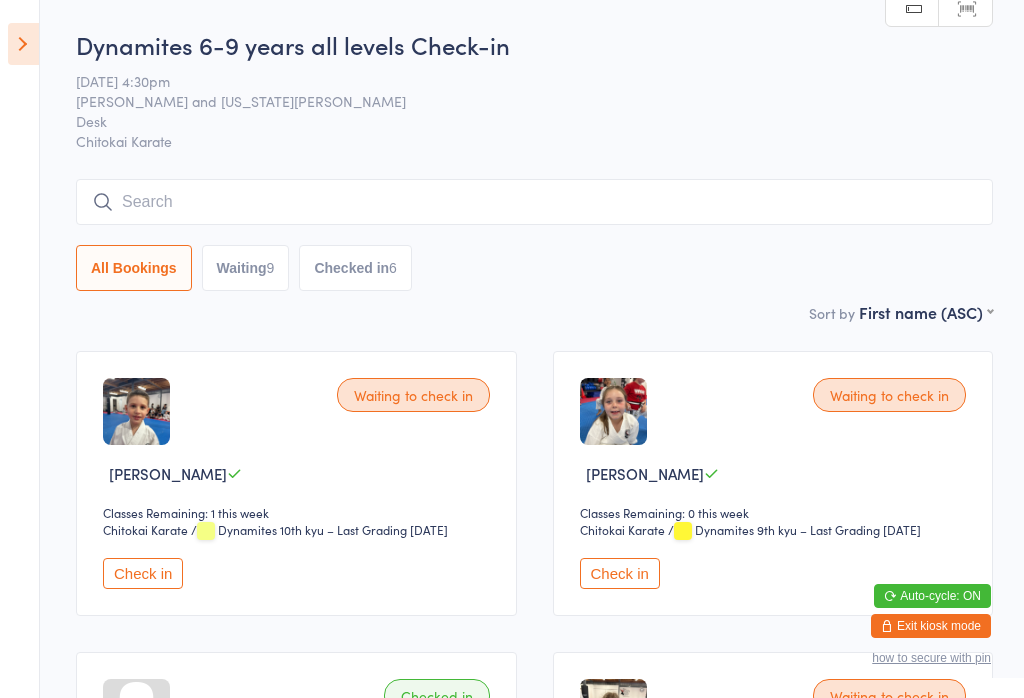 scroll, scrollTop: 0, scrollLeft: 0, axis: both 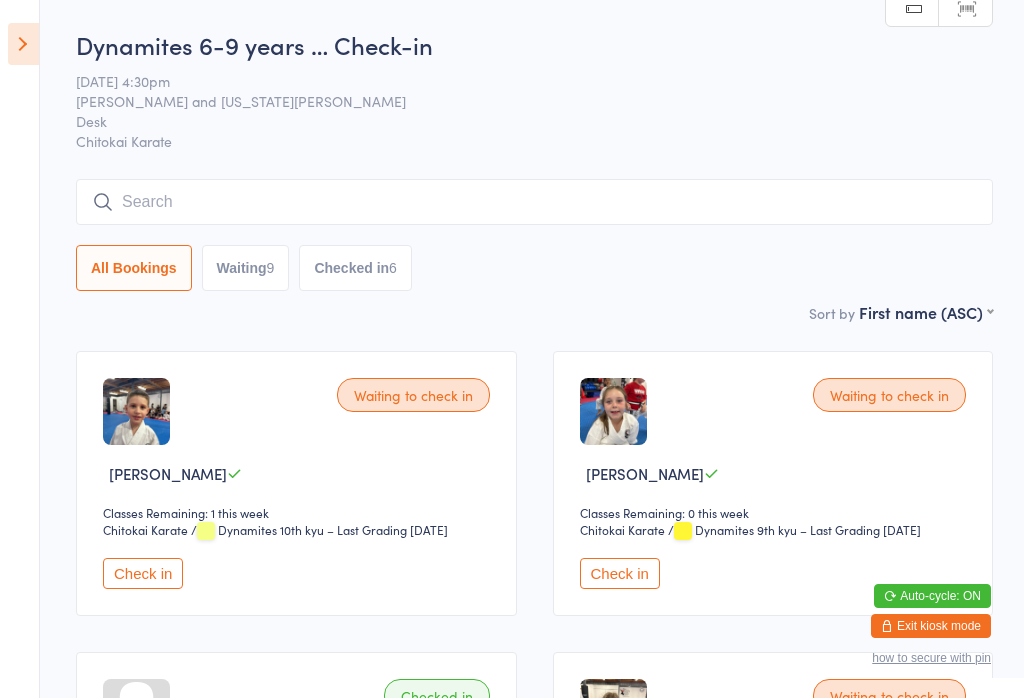click on "Exit kiosk mode" at bounding box center [931, 626] 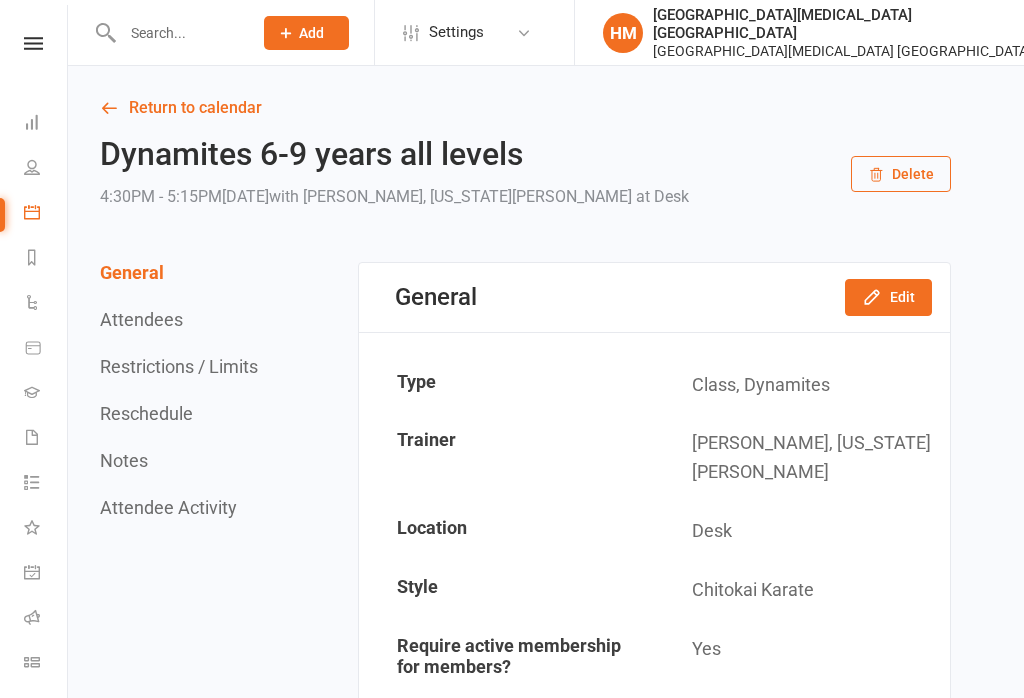 scroll, scrollTop: 0, scrollLeft: 0, axis: both 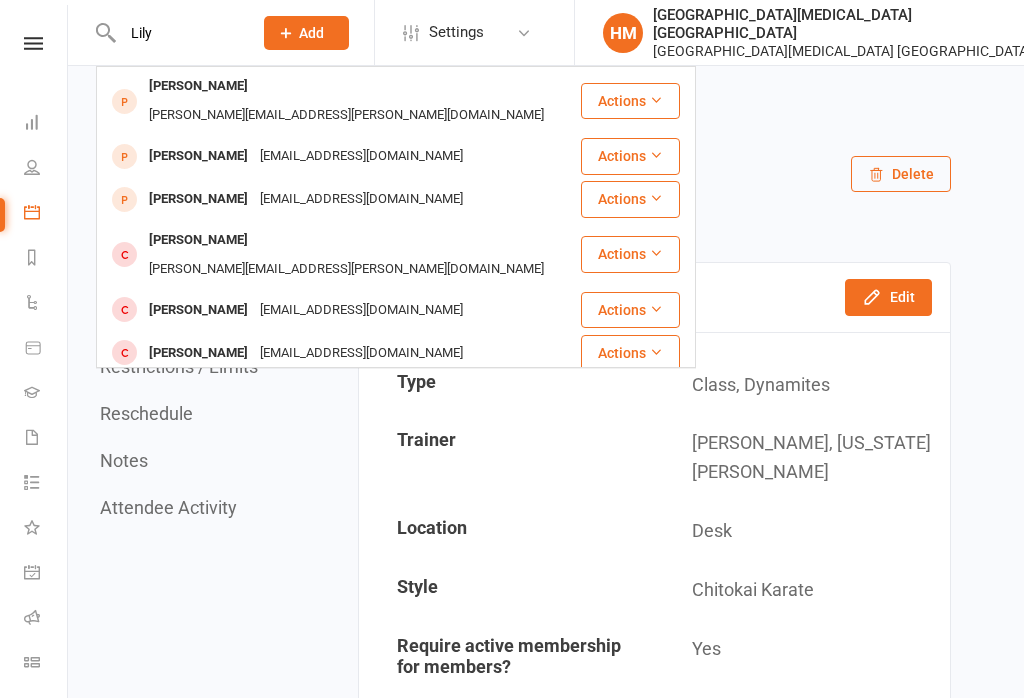 type on "Lily" 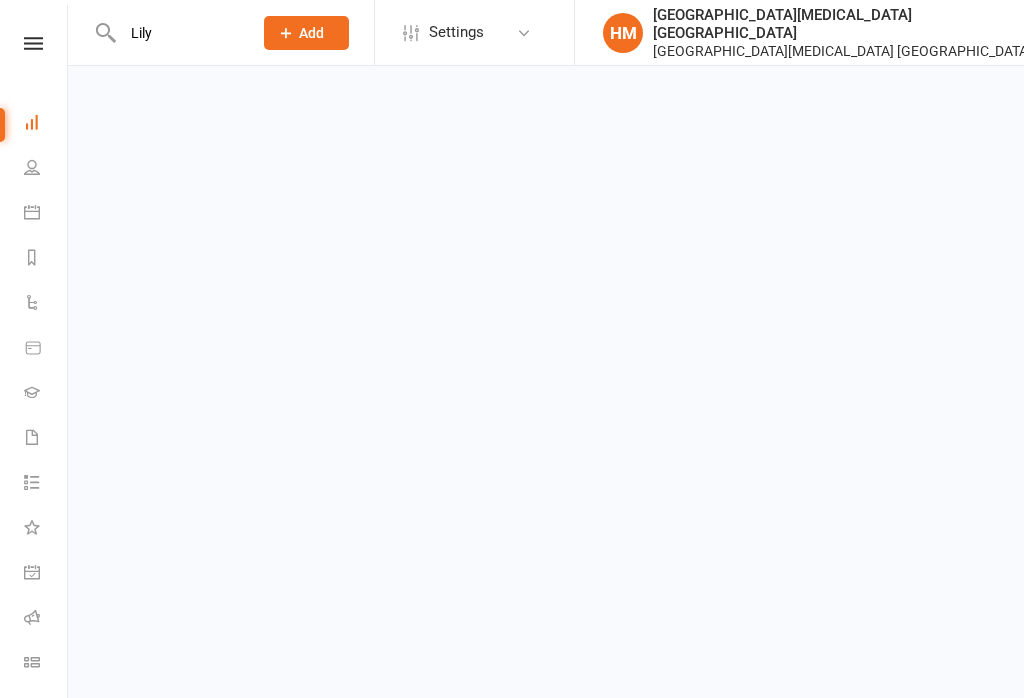 type 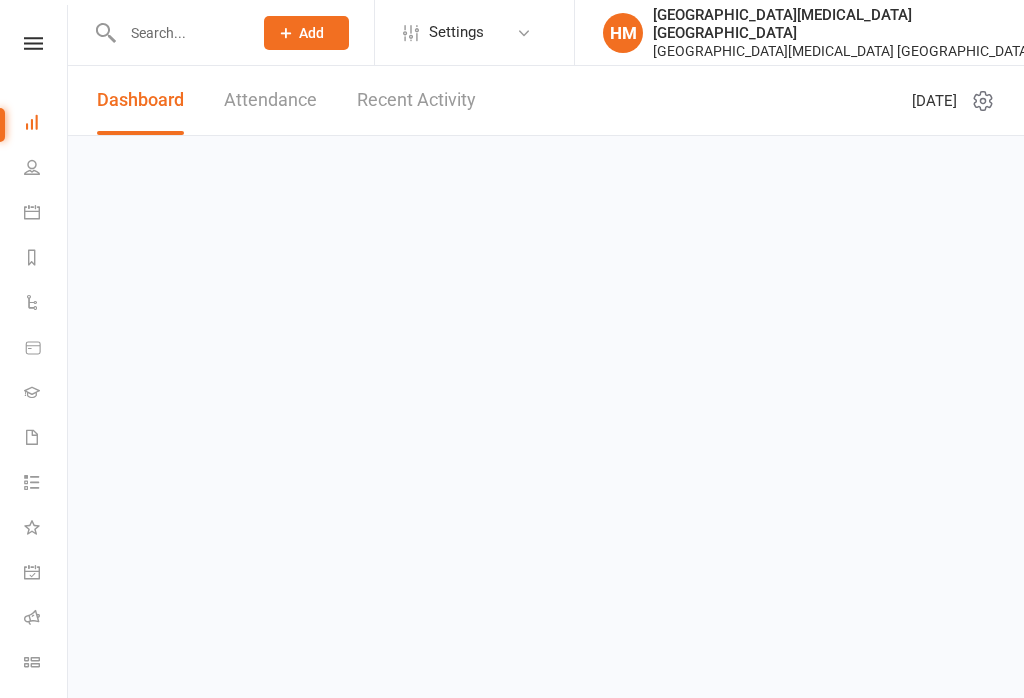 scroll, scrollTop: 0, scrollLeft: 0, axis: both 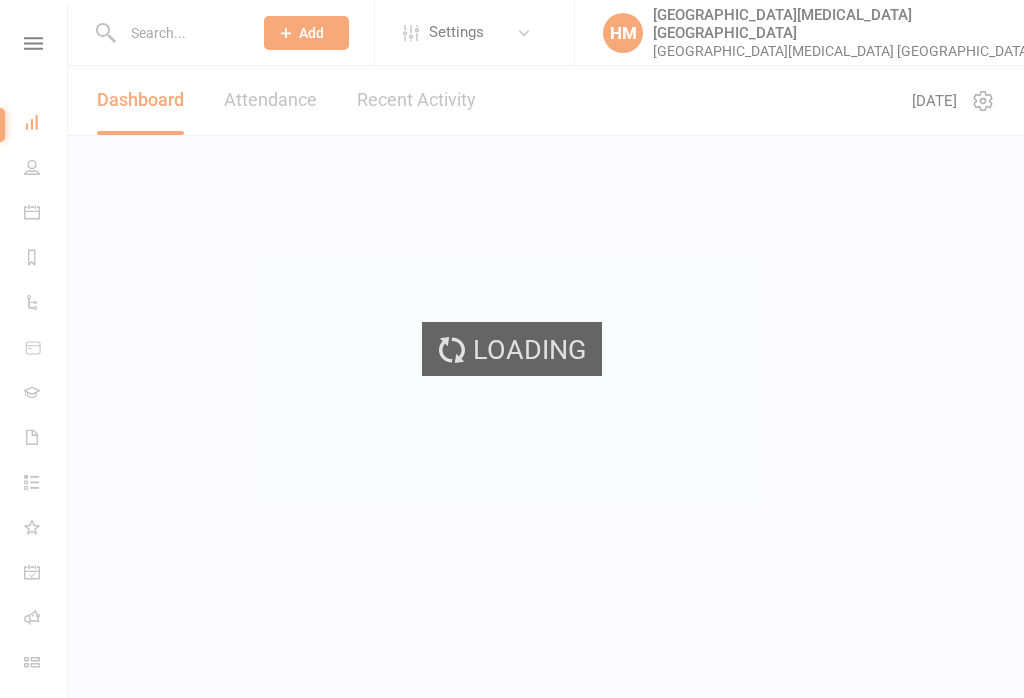 select on "100" 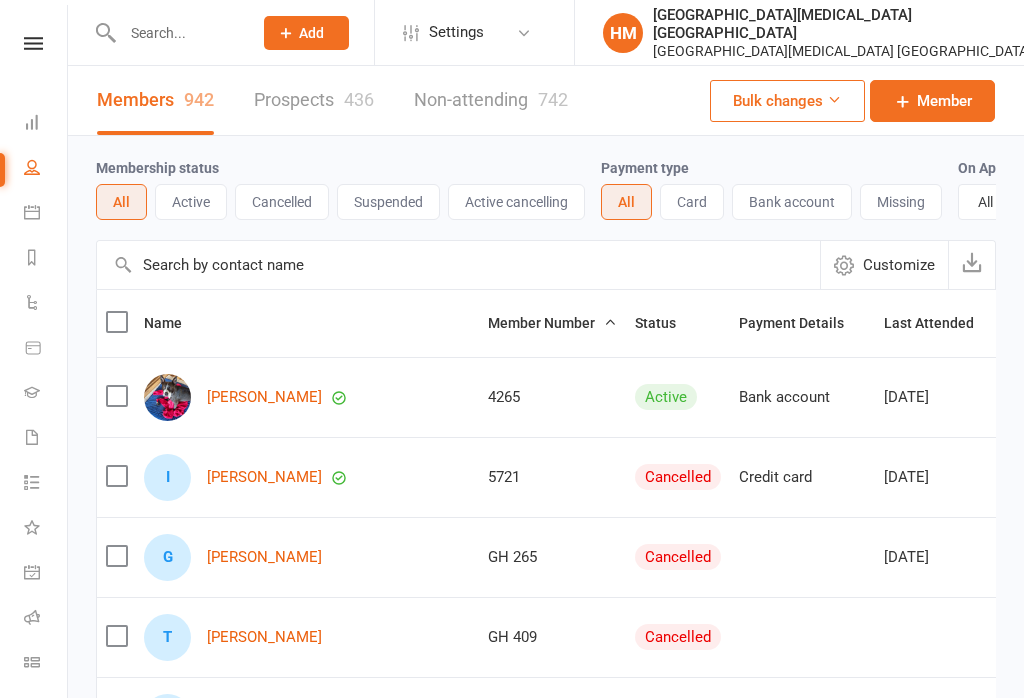 click at bounding box center [32, 212] 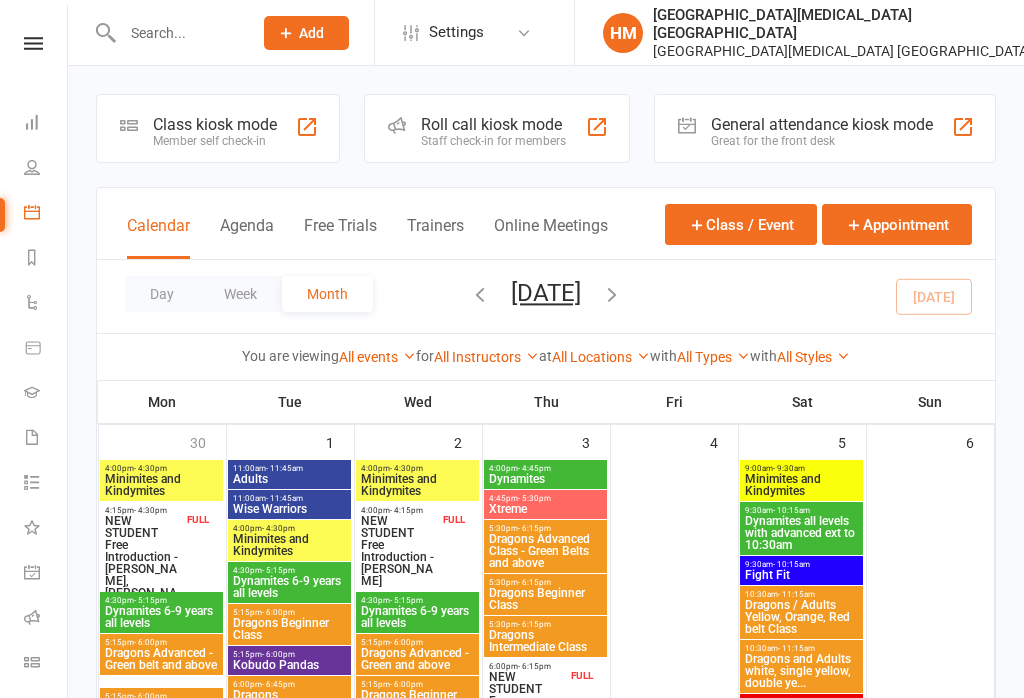 click on "Agenda" at bounding box center (247, 237) 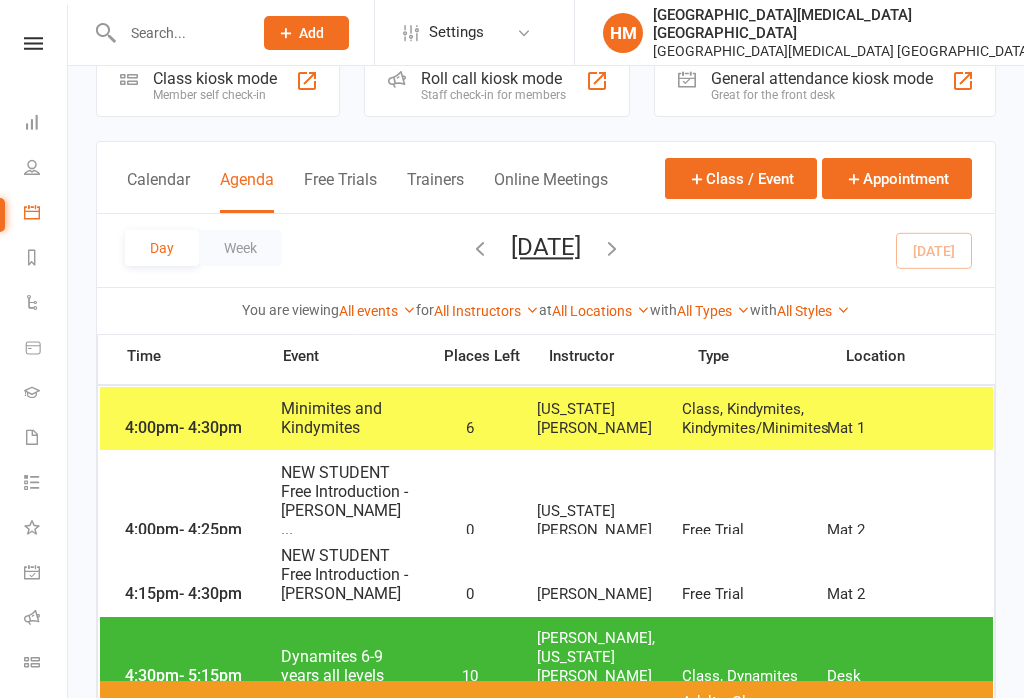 scroll, scrollTop: 44, scrollLeft: 0, axis: vertical 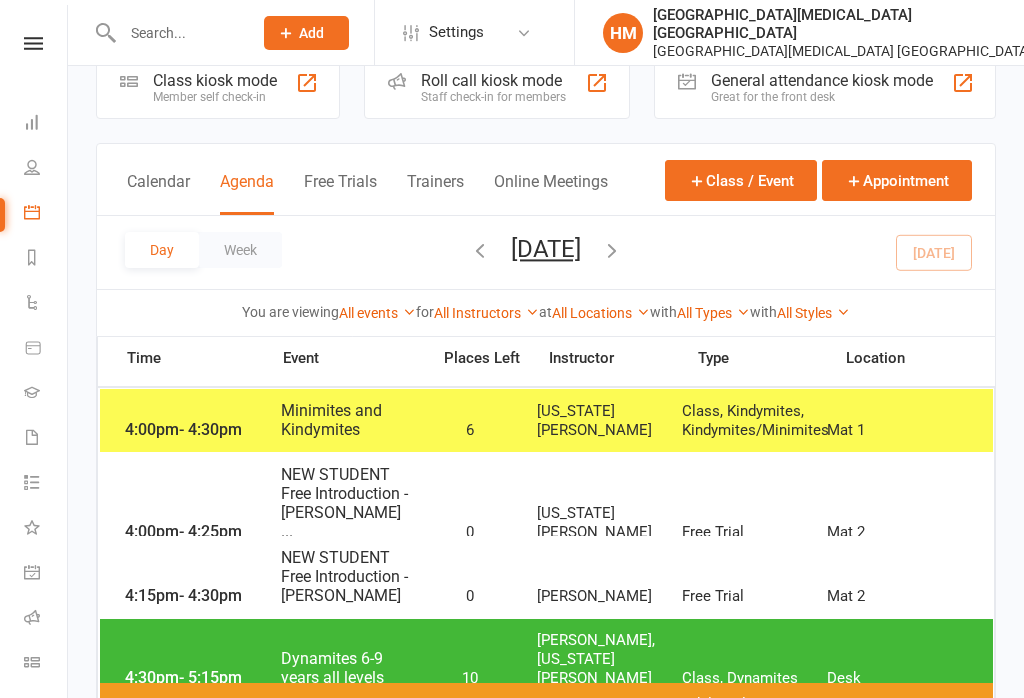 click on "NEW STUDENT Free Introduction - [PERSON_NAME] ..." at bounding box center [349, 503] 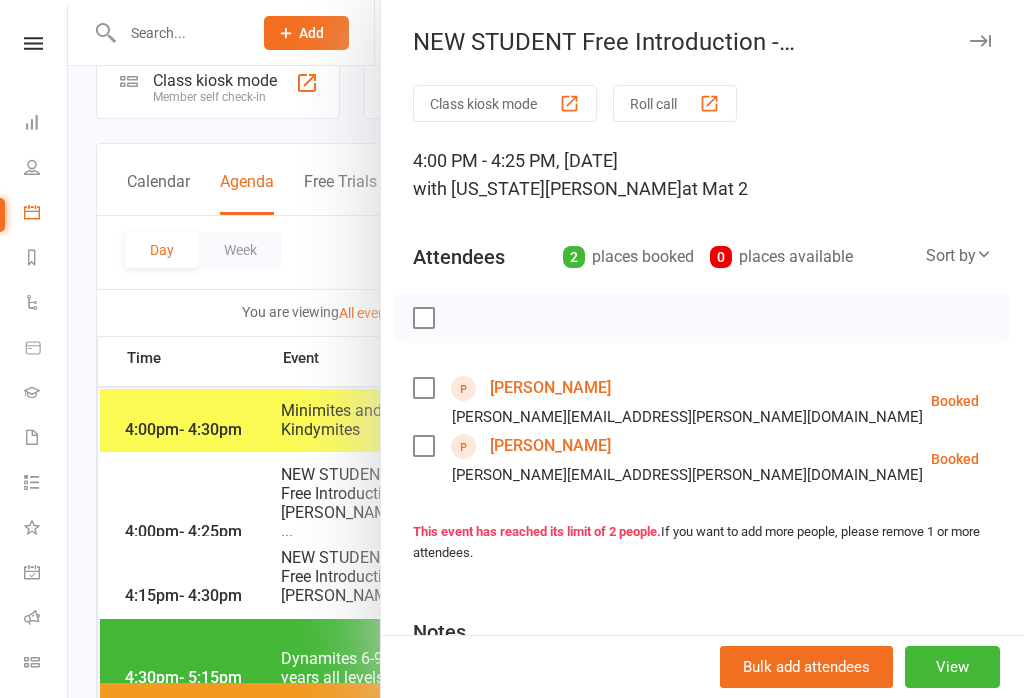click at bounding box center [546, 349] 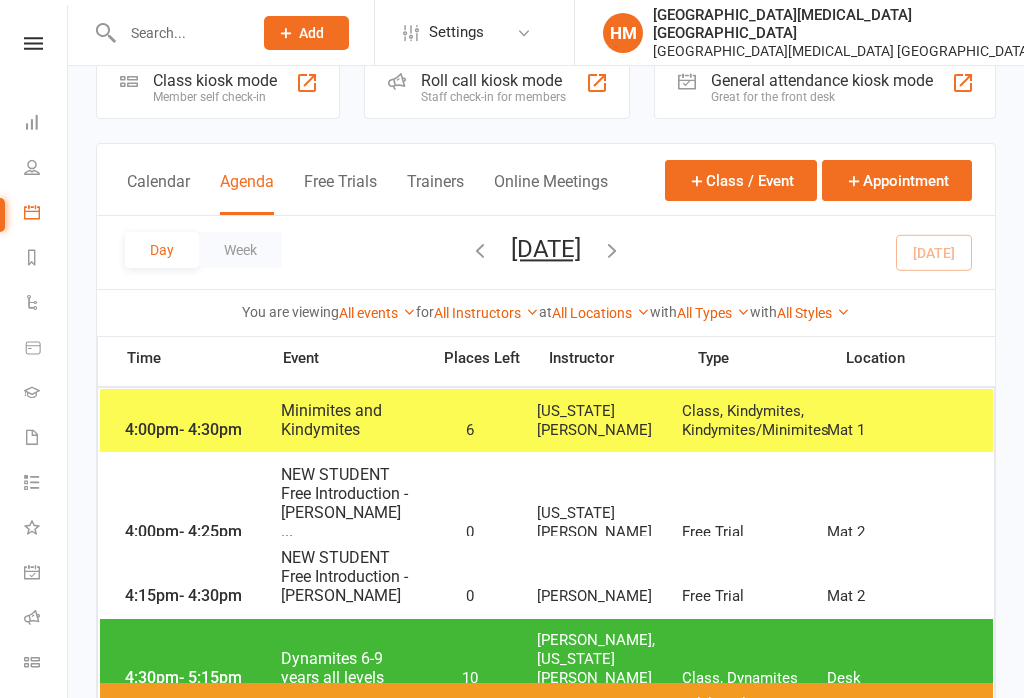 click on "NEW STUDENT Free Introduction - [PERSON_NAME] ..." at bounding box center (349, 503) 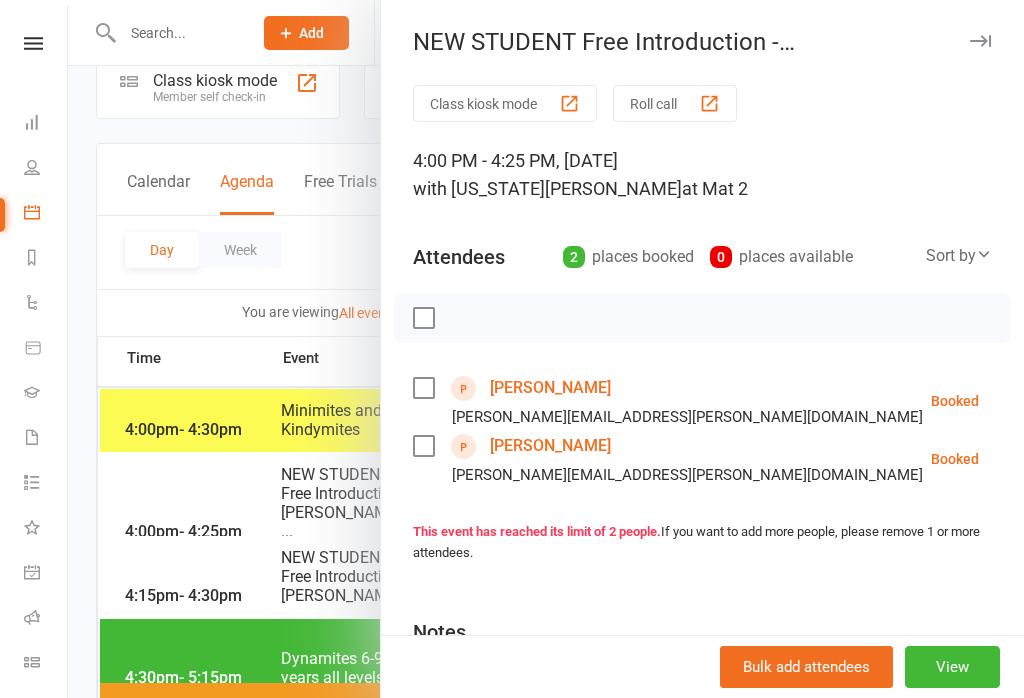 click on "[PERSON_NAME]" at bounding box center [550, 388] 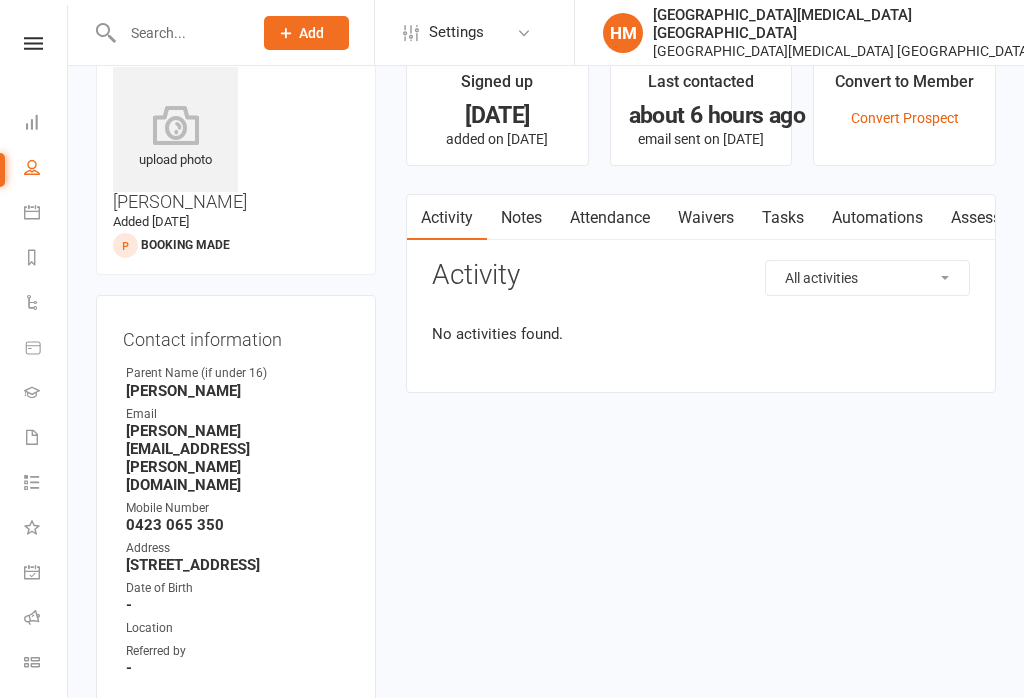 scroll, scrollTop: 0, scrollLeft: 0, axis: both 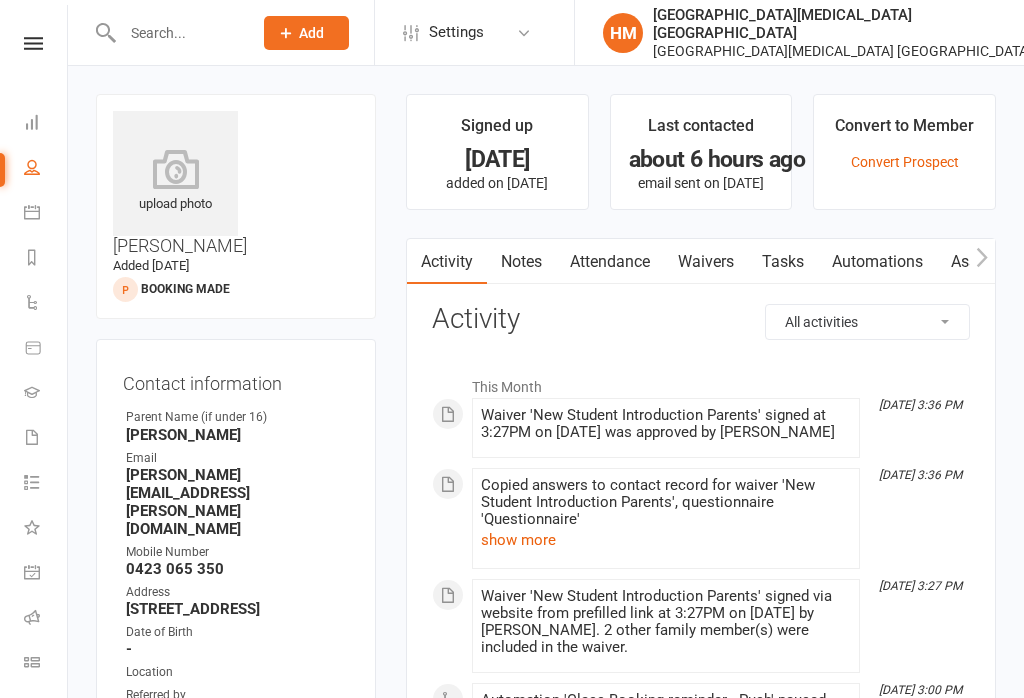 click on "Waivers" at bounding box center [706, 262] 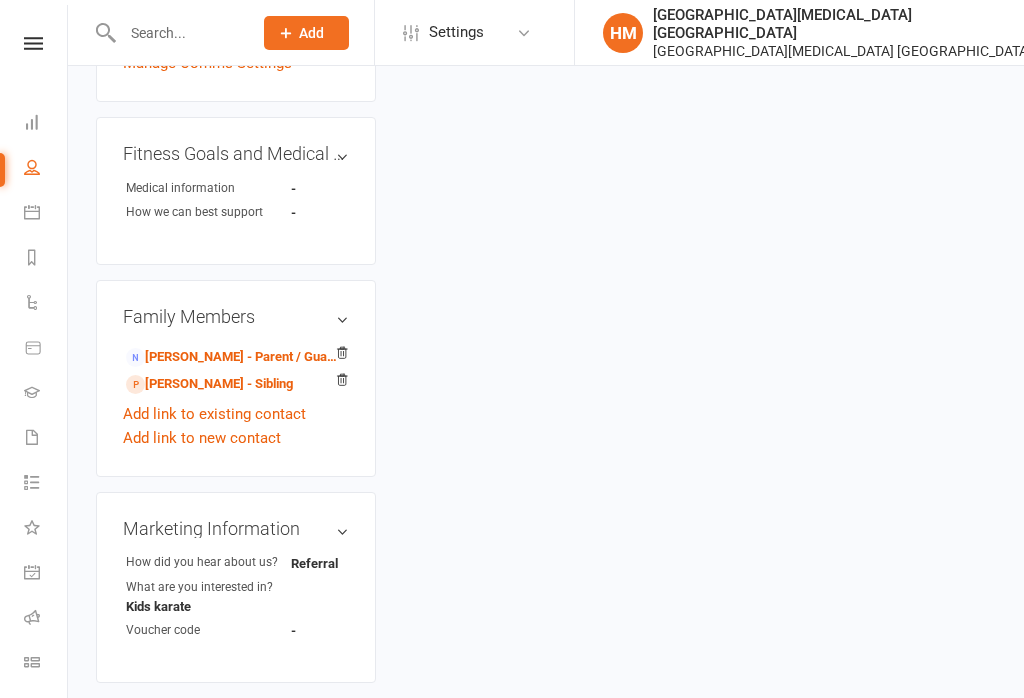 scroll, scrollTop: 718, scrollLeft: 0, axis: vertical 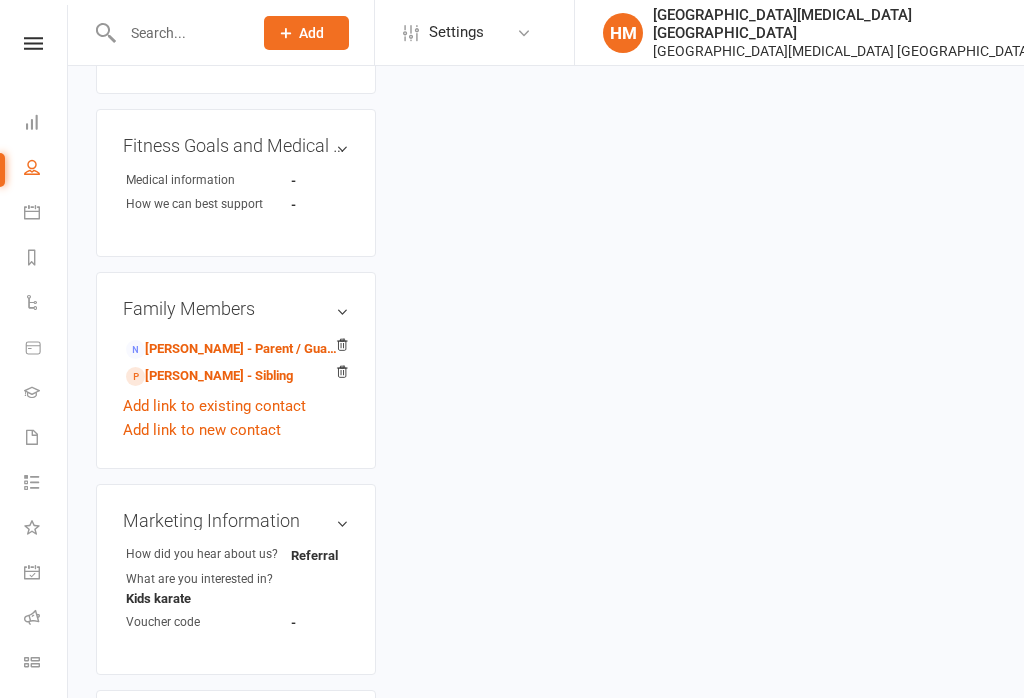 click on "[PERSON_NAME] - Parent / Guardian" at bounding box center [232, 349] 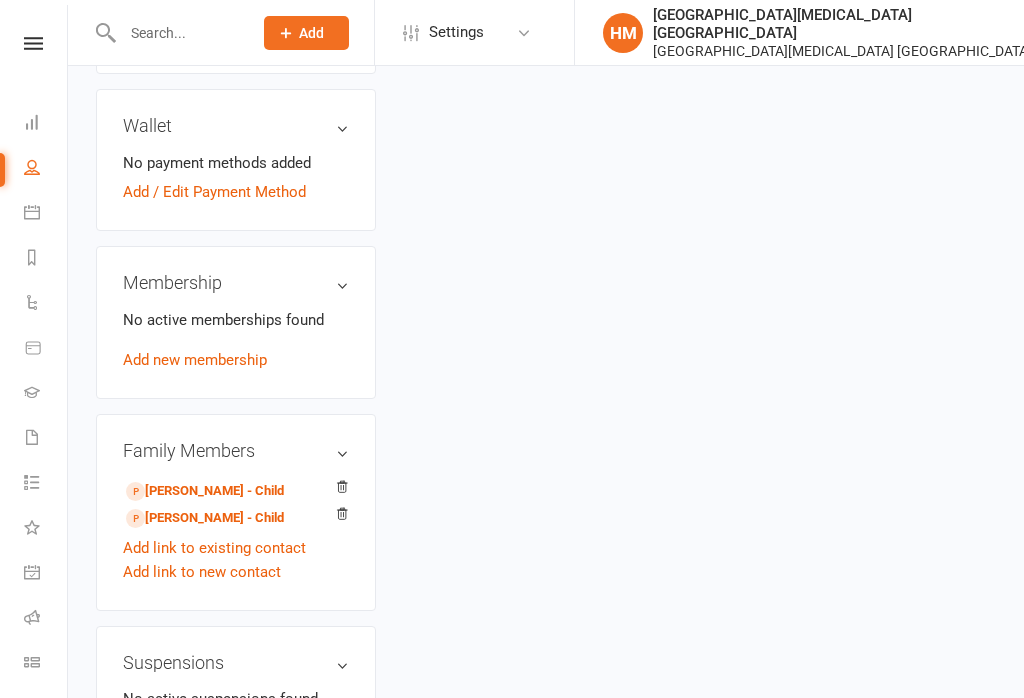 scroll, scrollTop: 0, scrollLeft: 0, axis: both 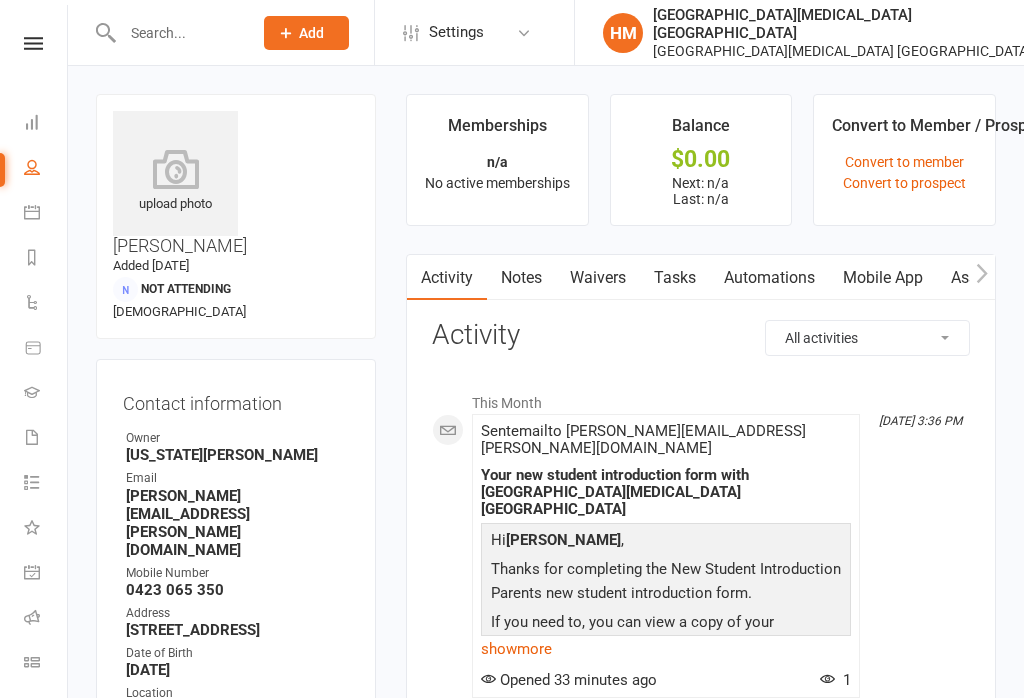 click on "Waivers" at bounding box center (598, 278) 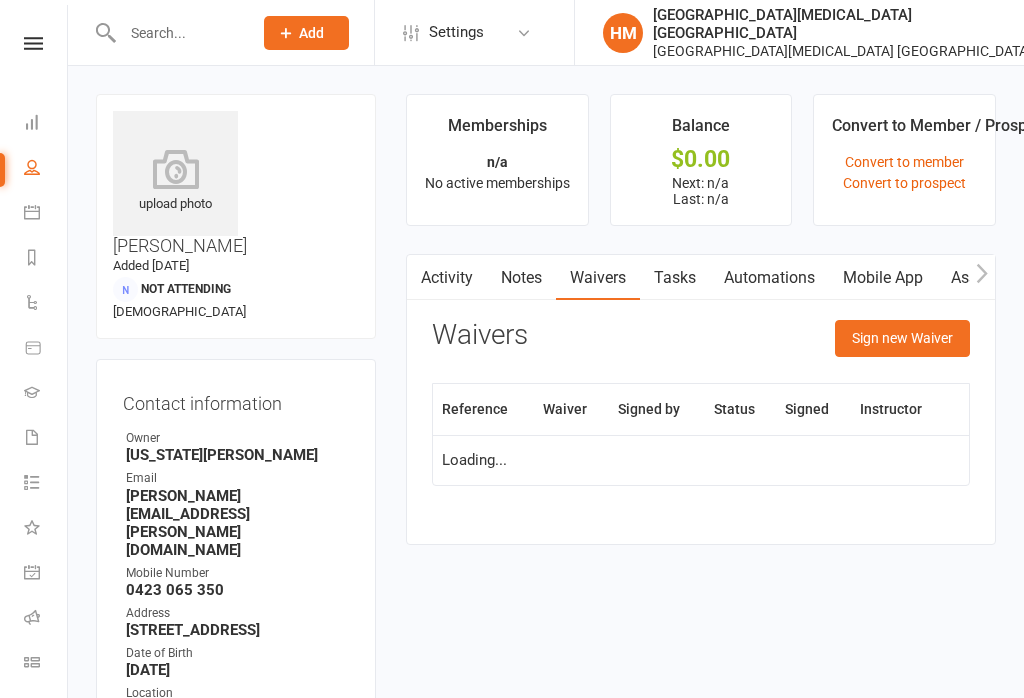 scroll, scrollTop: 31, scrollLeft: 0, axis: vertical 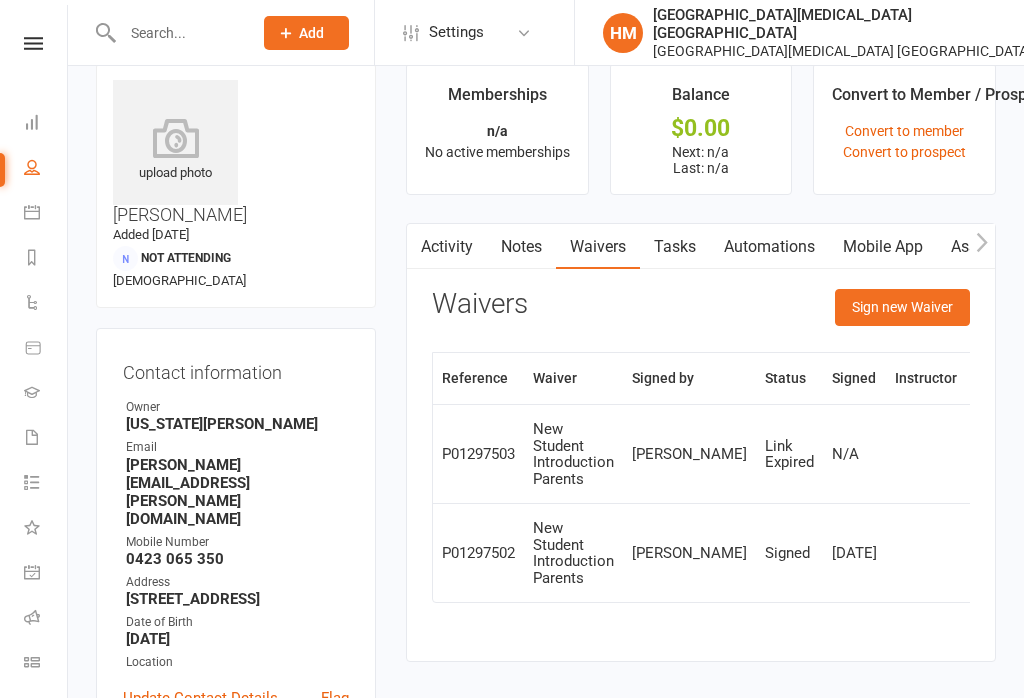 click on "Sign new Waiver" at bounding box center (902, 307) 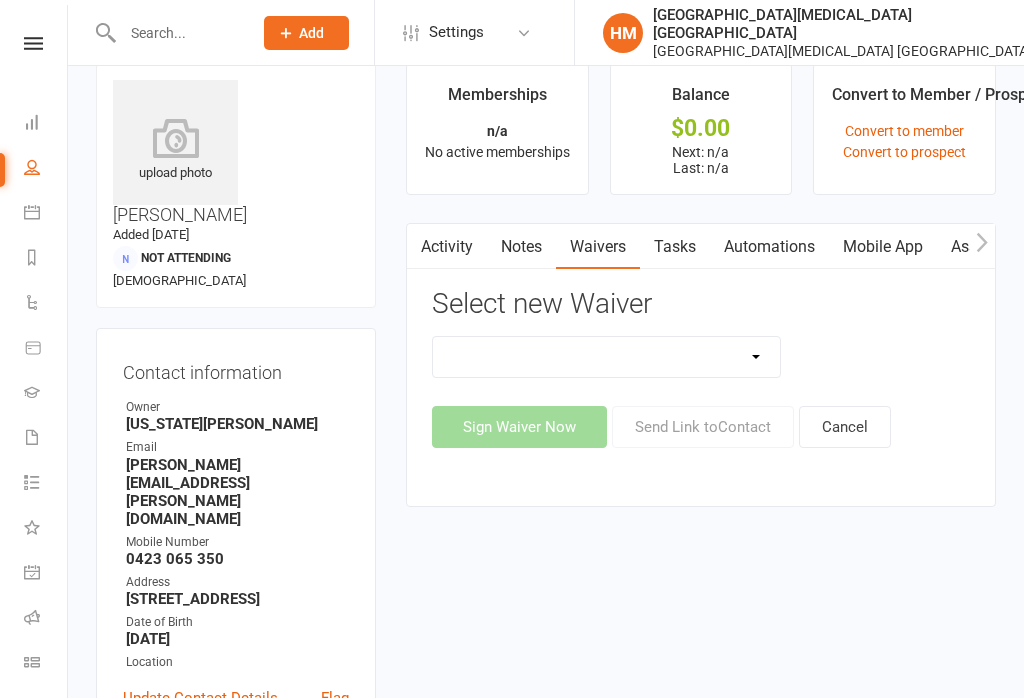 click on "App membership only Cancellation Form Change to payment frequency Fitness Challenge Goals Assessment Membership BBC Upgrade Form 12 months Membership Form Membership Form Kindymites/Minimites Membership Form ONLINE Registration ONLY Membership Form - parent part payment Membership PIF/Lesson Block Membership Upgrade Form Membership Upgrade Form Black Belt Club 12 months New Student Introduction Adults New Student Introduction Parents Request to Suspend Membership Special Events Update Of Payment Details" at bounding box center [606, 357] 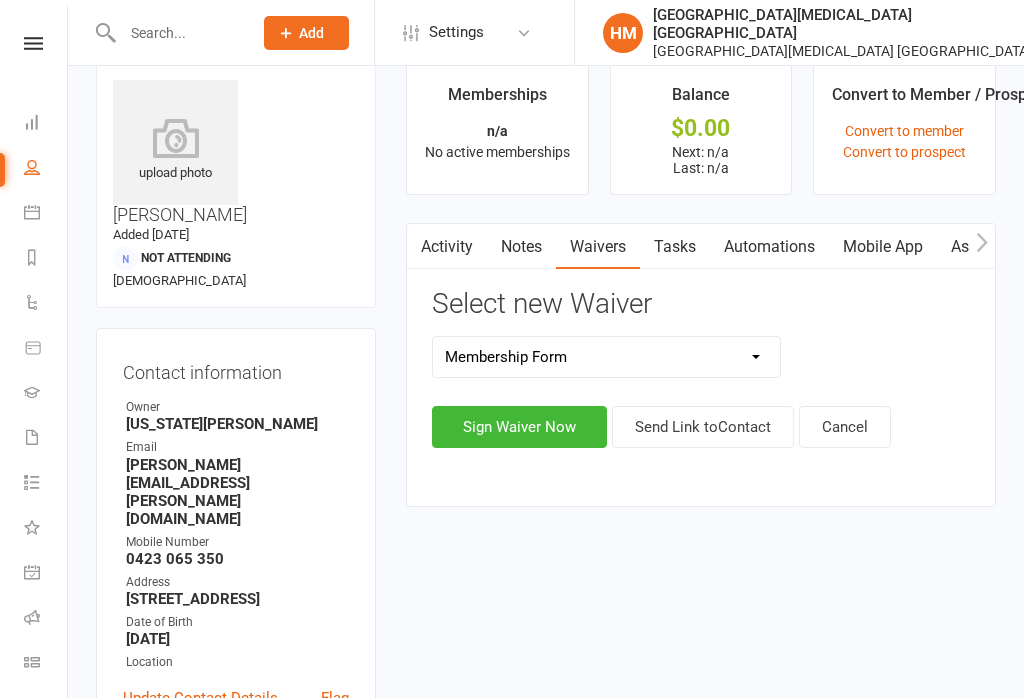 click on "Sign Waiver Now" at bounding box center [519, 427] 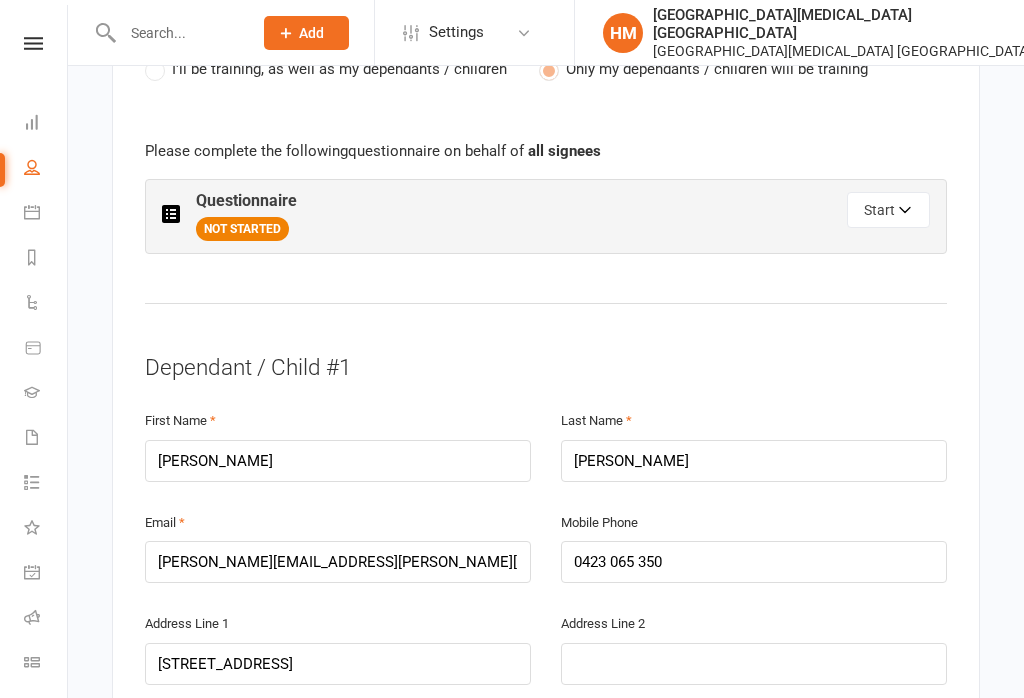 scroll, scrollTop: 1155, scrollLeft: 0, axis: vertical 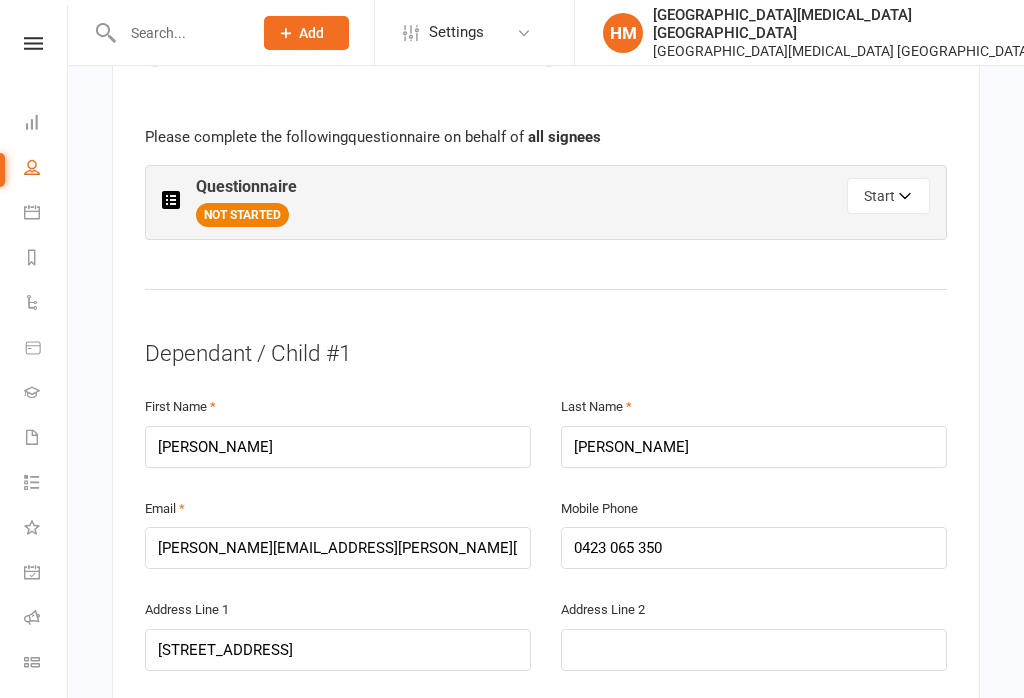 click on "Start" at bounding box center [888, 196] 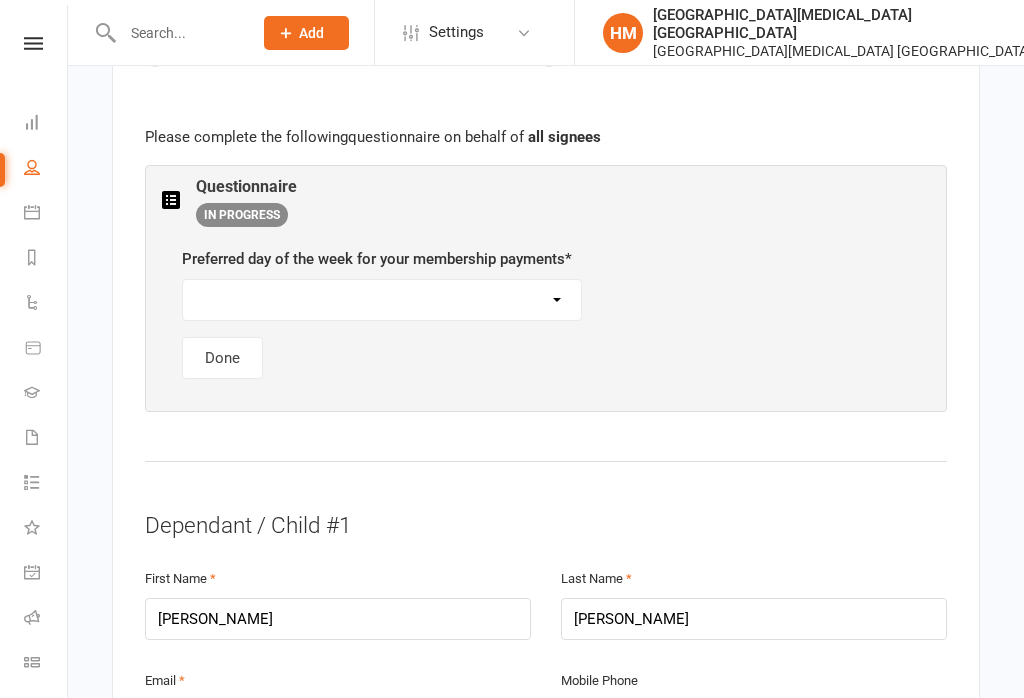 click on "[DATE] [DATE] [DATE] [DATE] [DATE]" at bounding box center [382, 300] 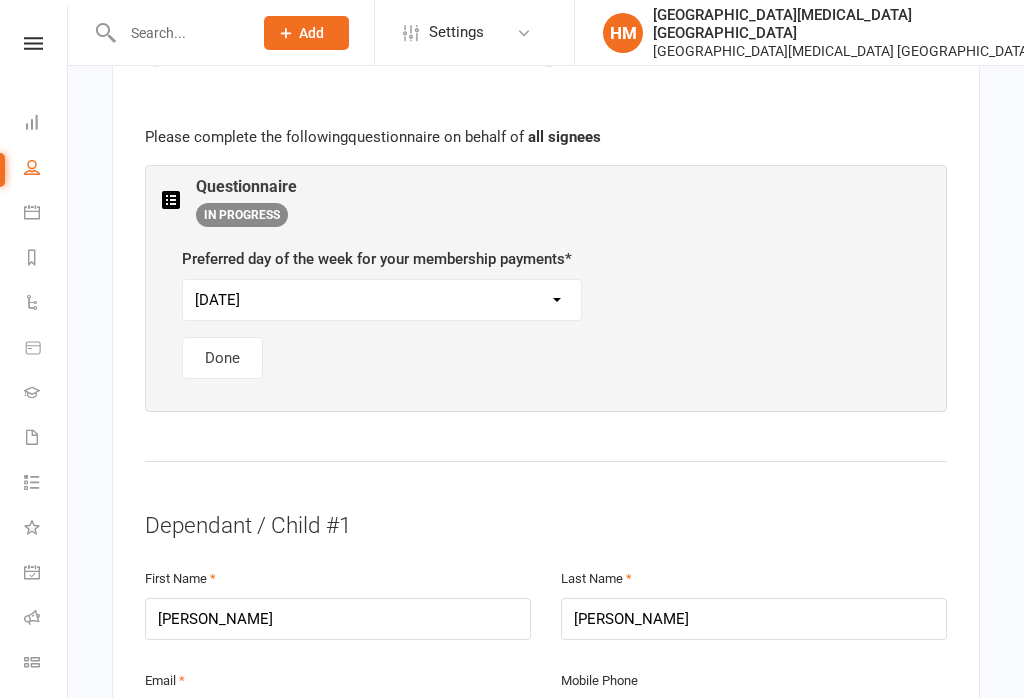 click on "[DATE] [DATE] [DATE] [DATE] [DATE]" at bounding box center (382, 300) 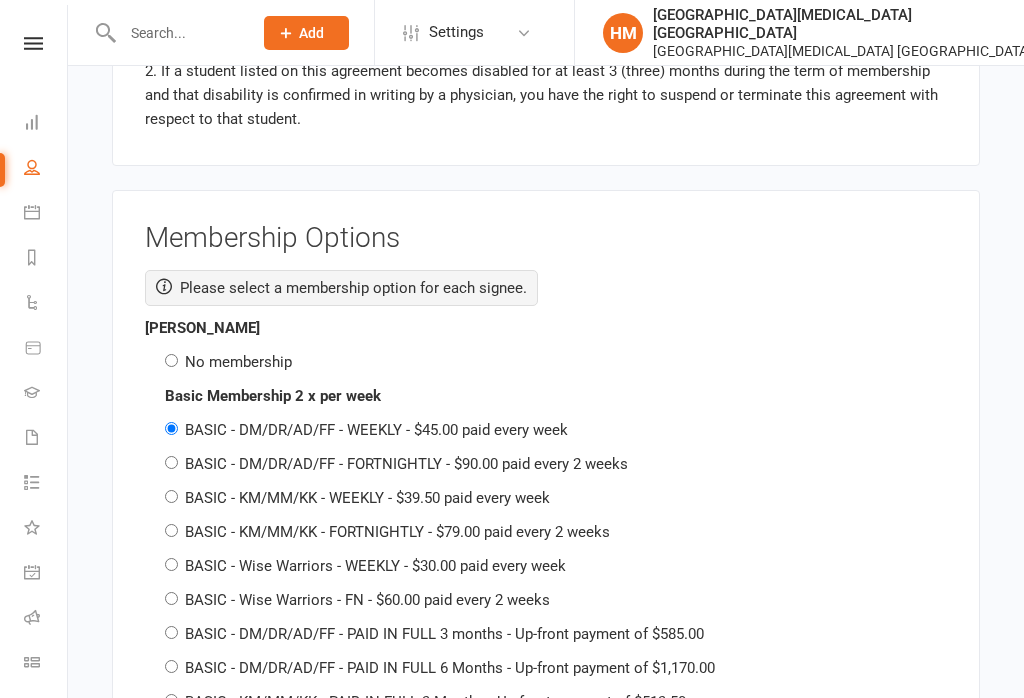 scroll, scrollTop: 3839, scrollLeft: 0, axis: vertical 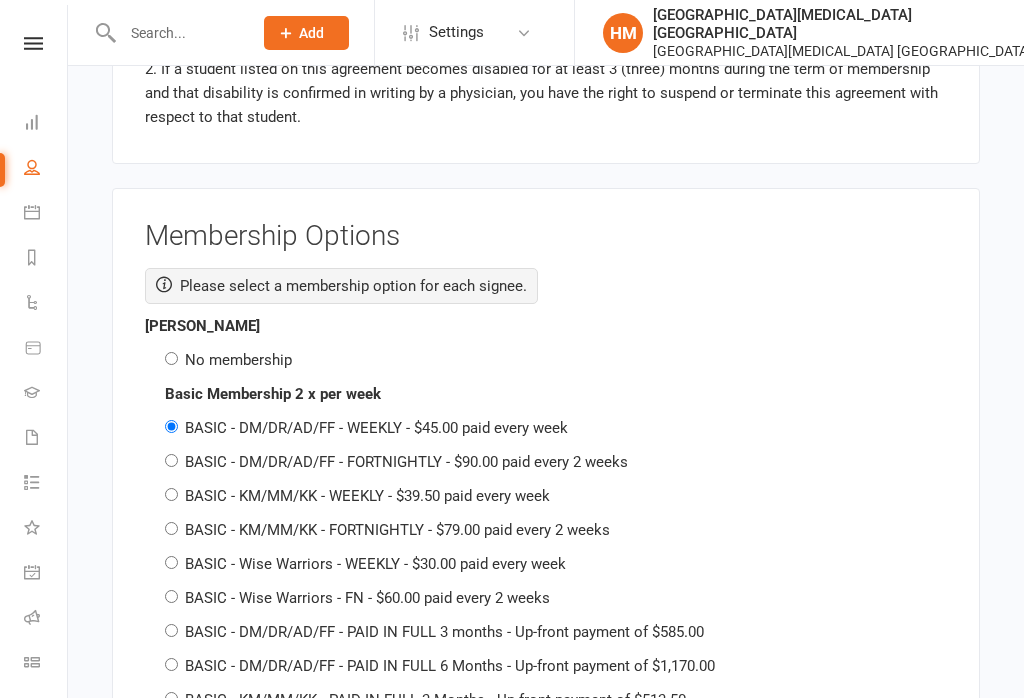 click on "No membership" at bounding box center (238, 360) 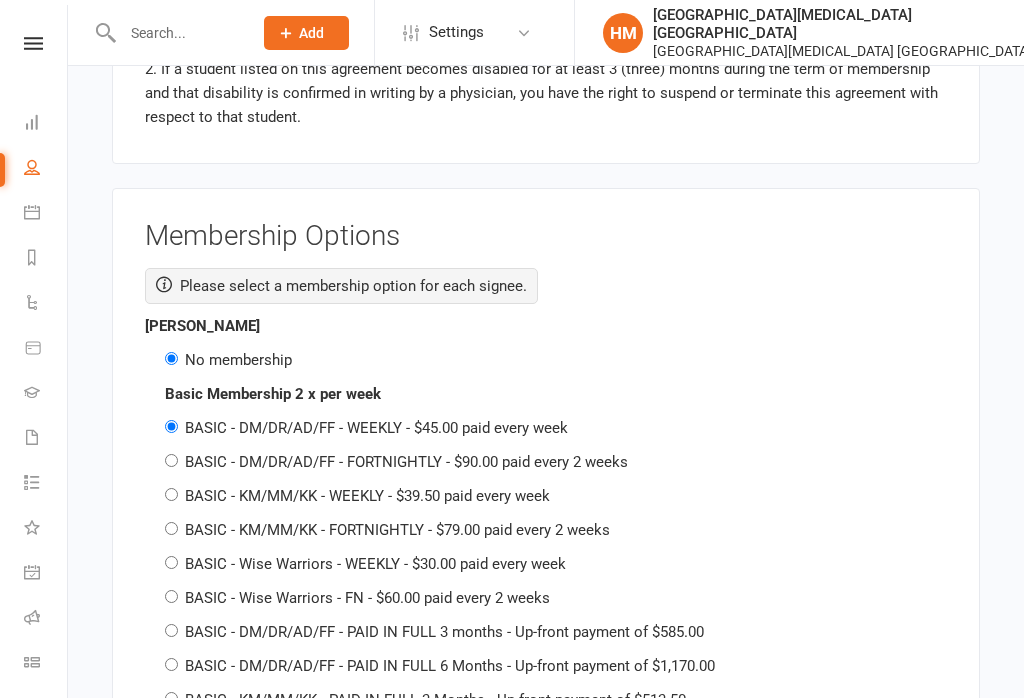 radio on "false" 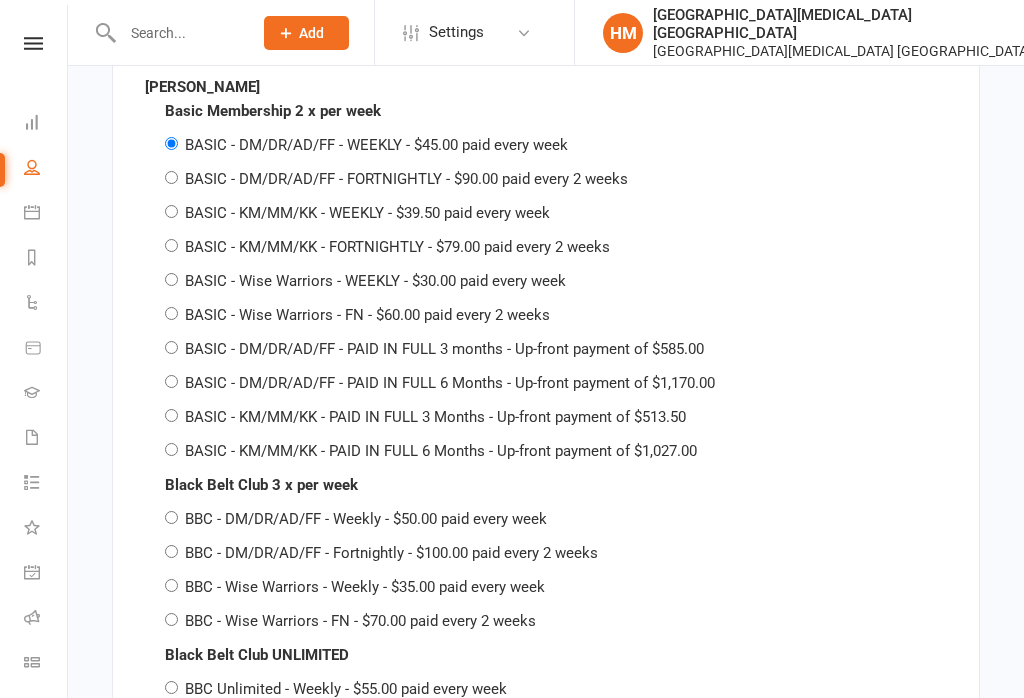 scroll, scrollTop: 5373, scrollLeft: 0, axis: vertical 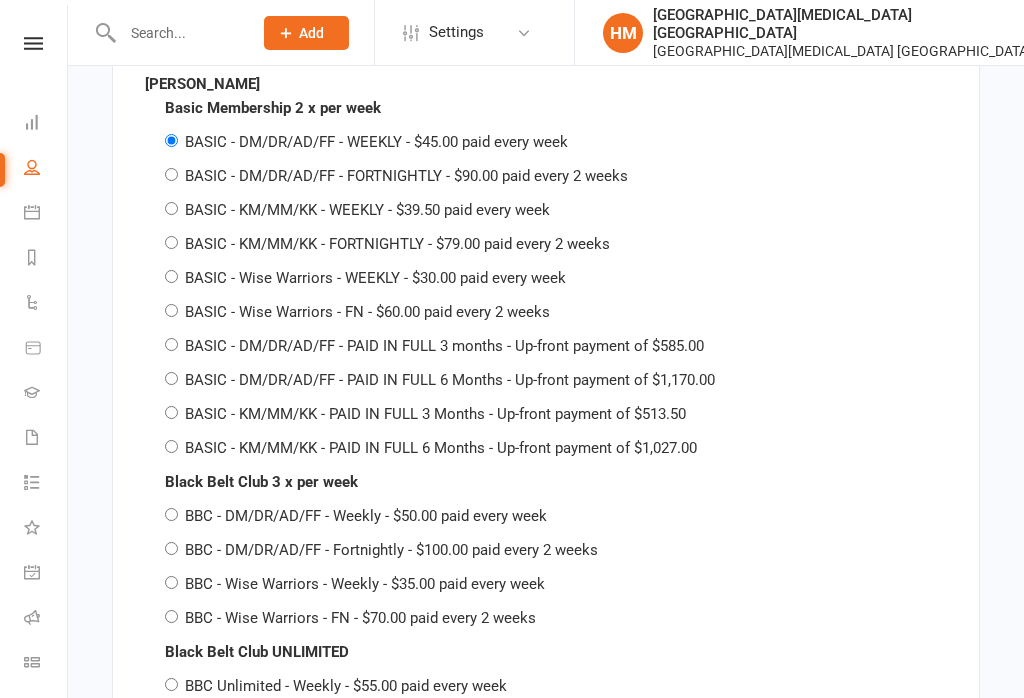 click on "BASIC - KM/MM/KK - FORTNIGHTLY - $79.00 paid every 2 weeks" at bounding box center (171, 242) 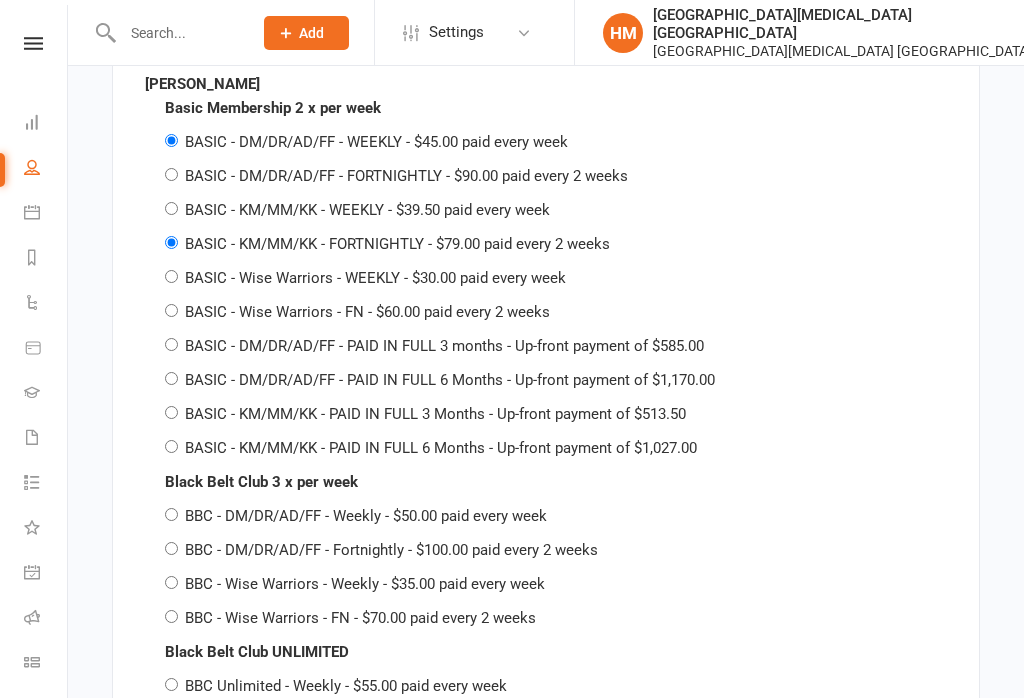 radio on "false" 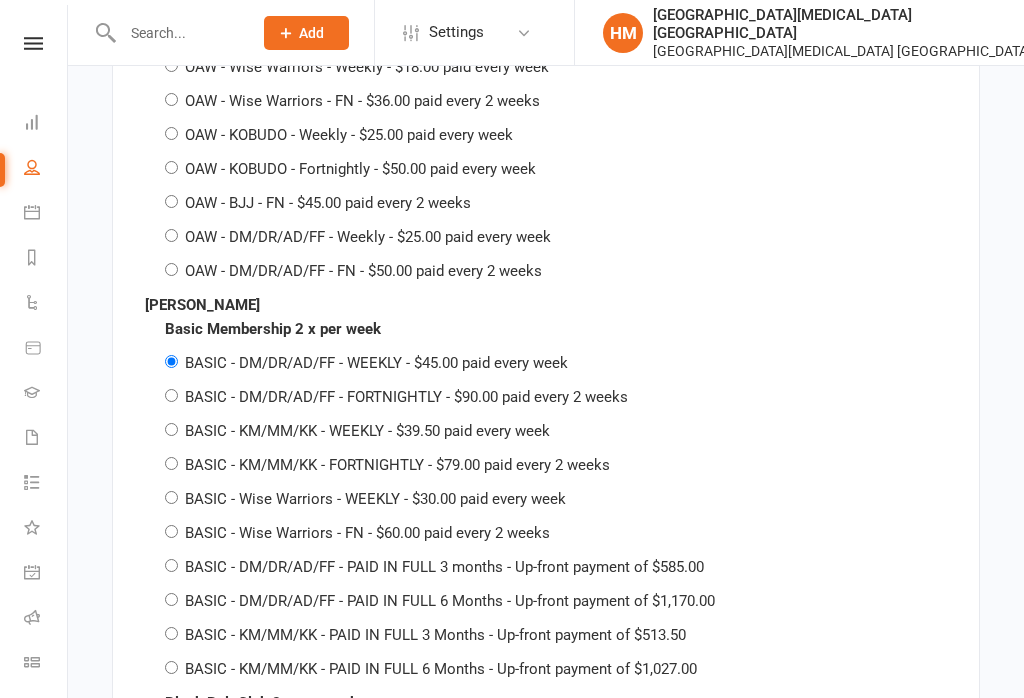 scroll, scrollTop: 6394, scrollLeft: 0, axis: vertical 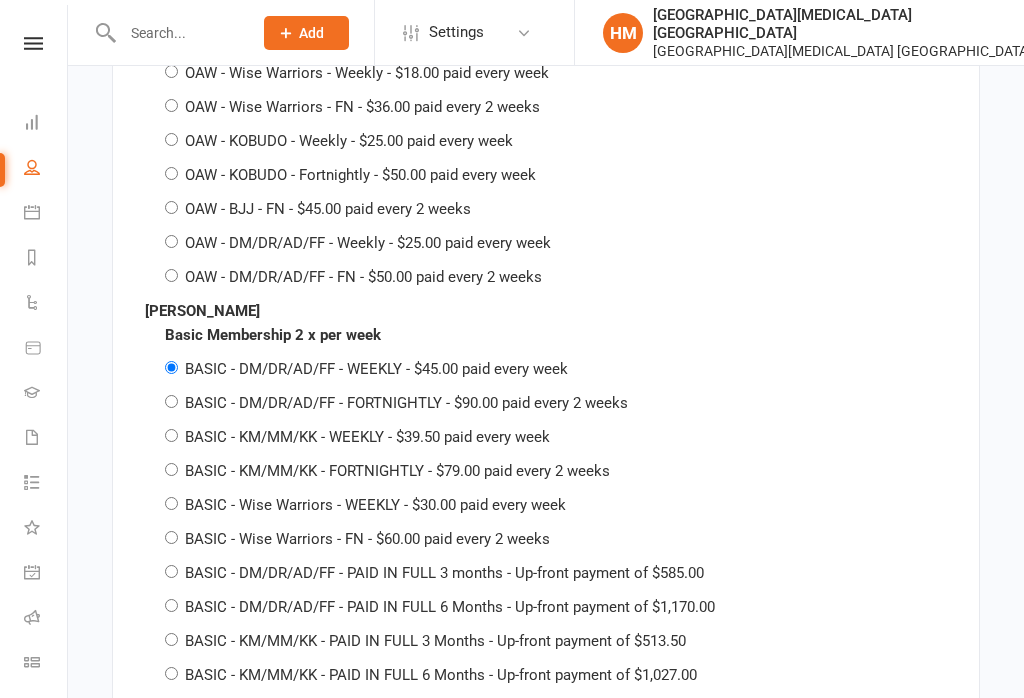 click on "BASIC - DM/DR/AD/FF - FORTNIGHTLY - $90.00 paid every 2 weeks" at bounding box center [171, 401] 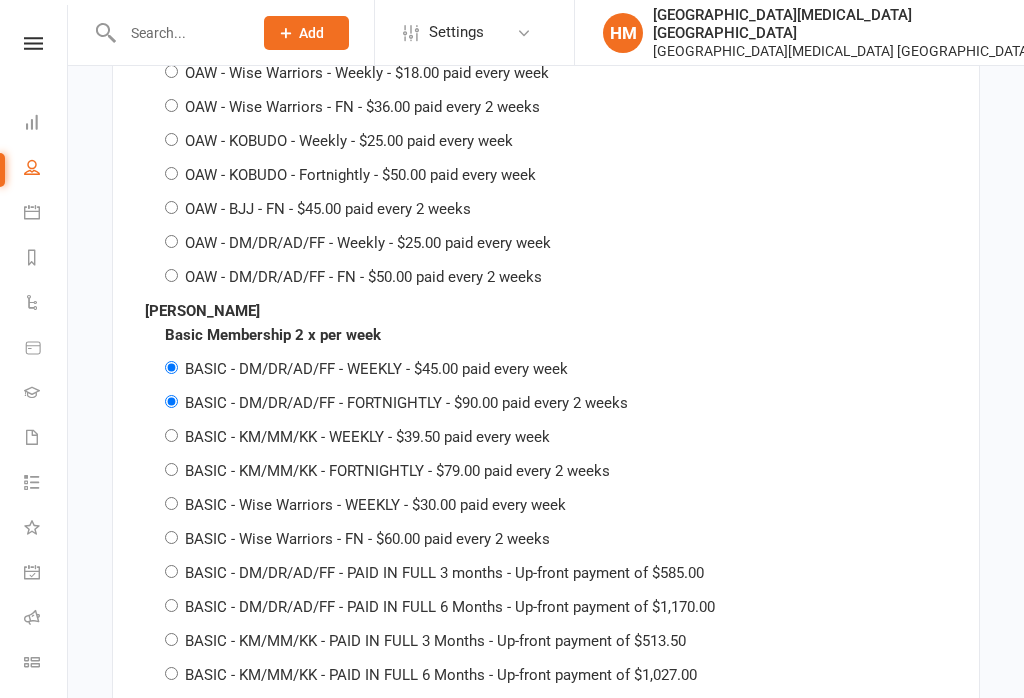 radio on "false" 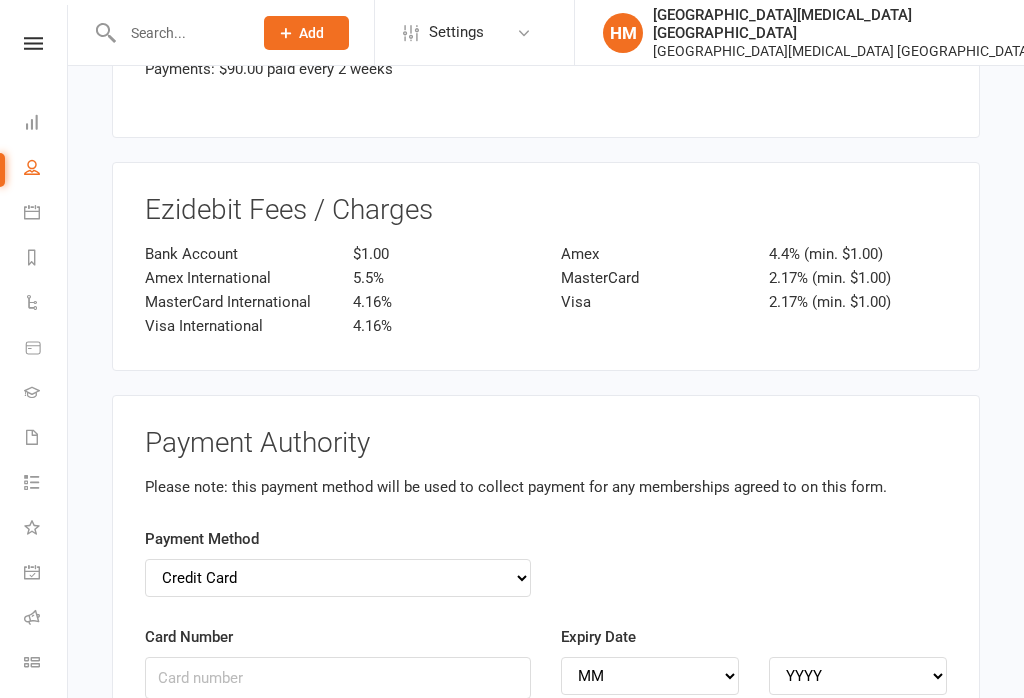 scroll, scrollTop: 8304, scrollLeft: 0, axis: vertical 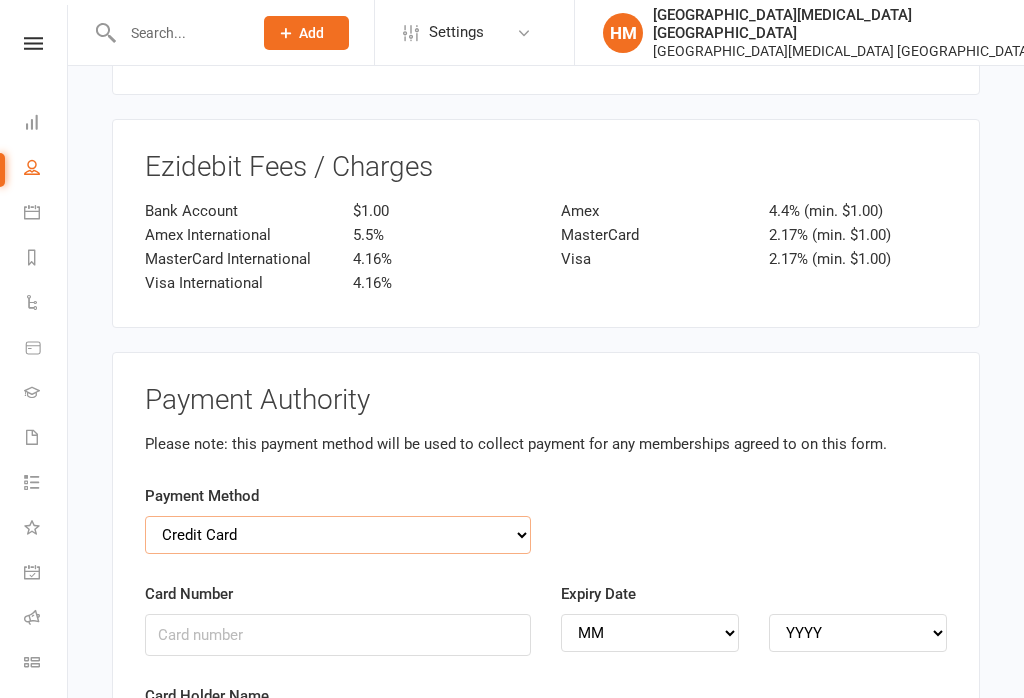 click on "Credit Card Bank Account" at bounding box center (338, 535) 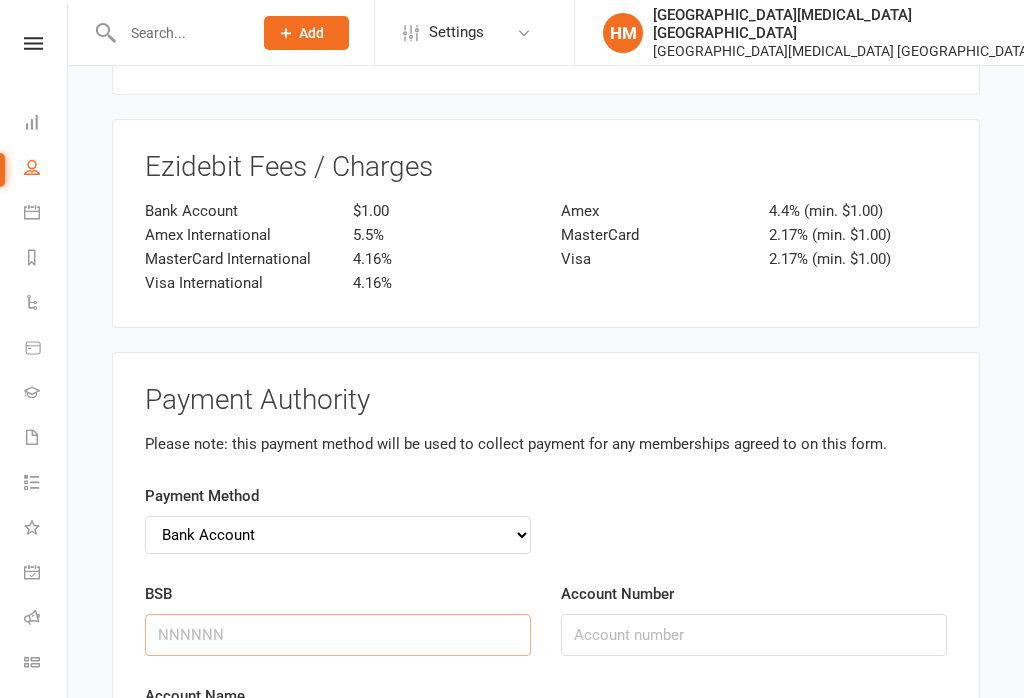 click on "BSB" at bounding box center (338, 635) 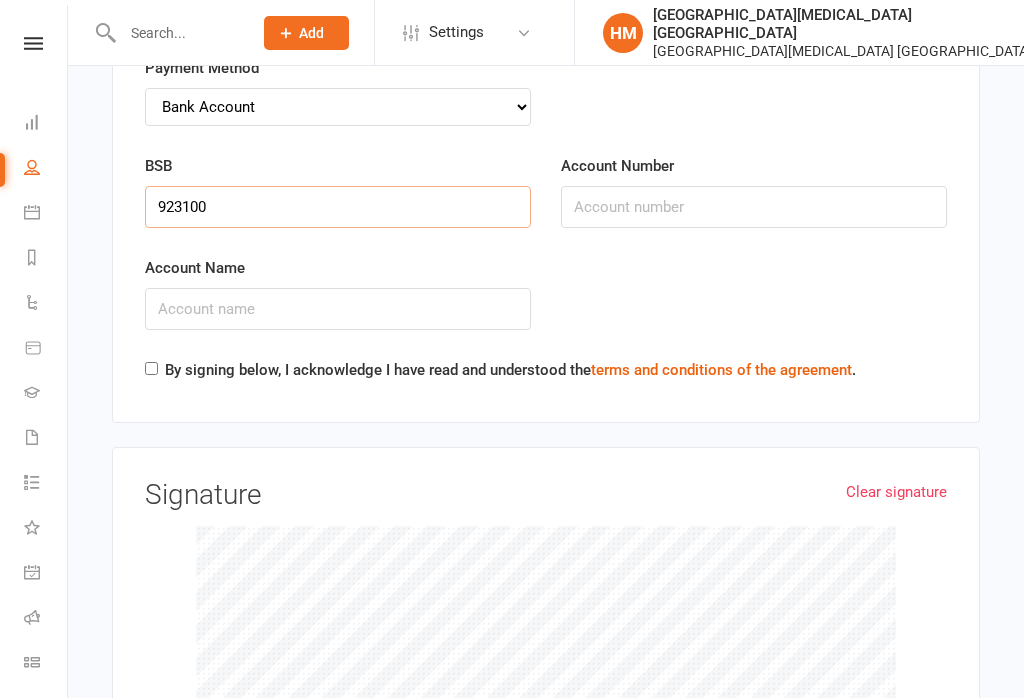 type on "923100" 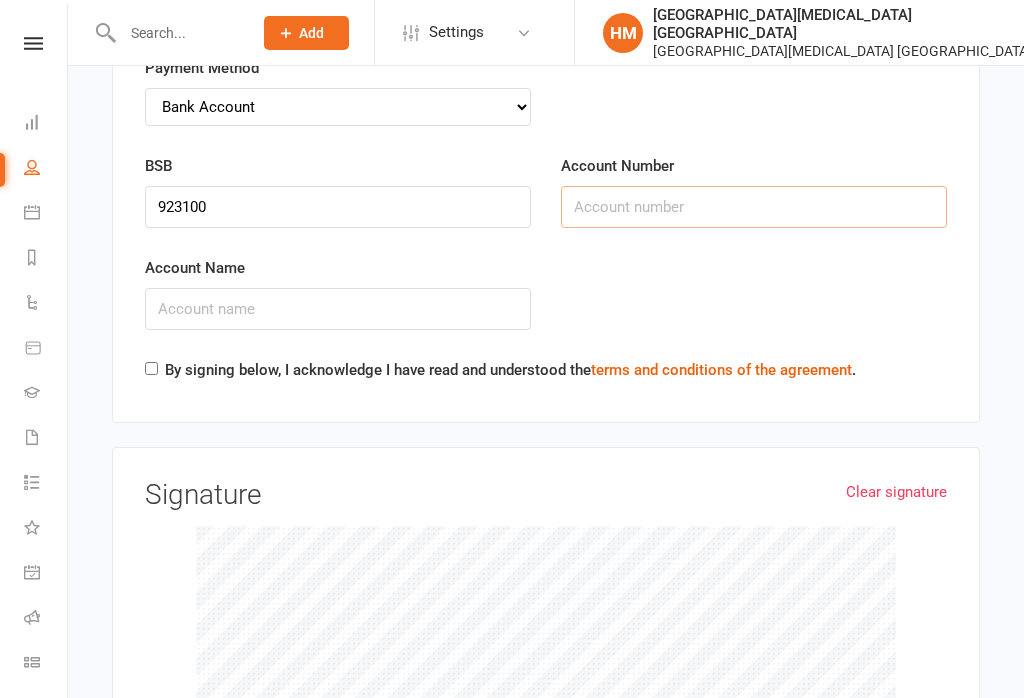 click on "Account Number" at bounding box center [754, 207] 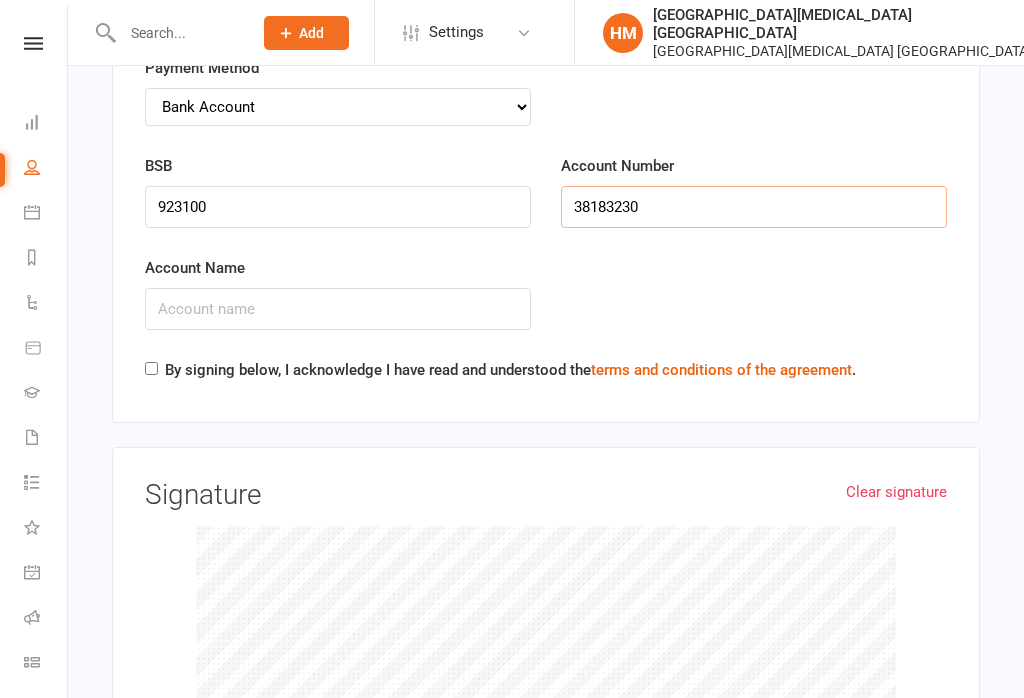 type on "38183230" 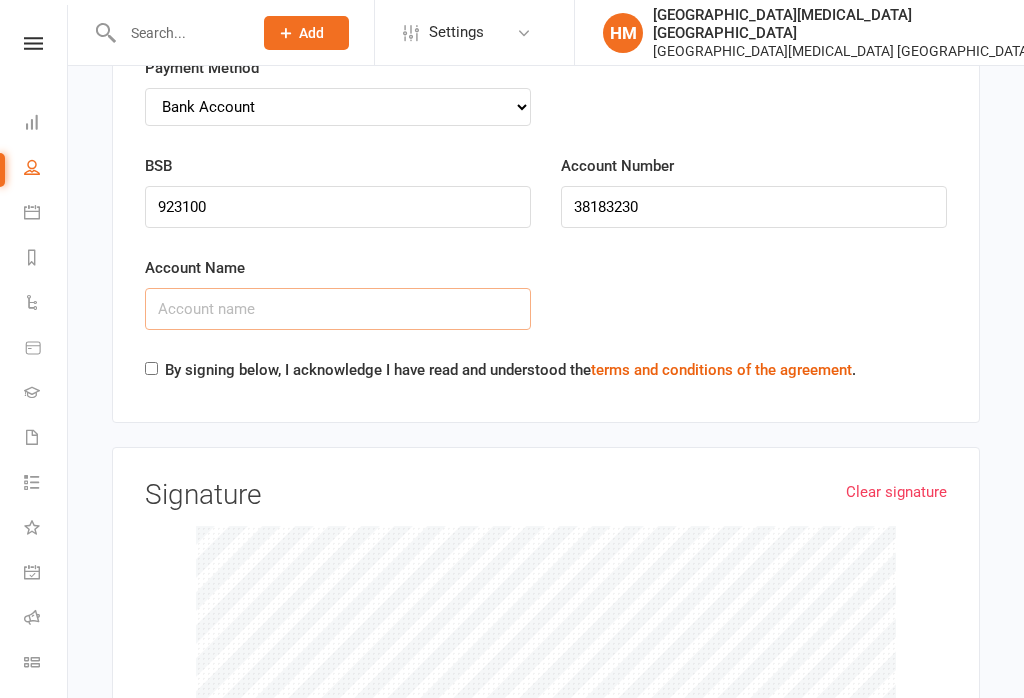 click on "Account Name" at bounding box center [338, 309] 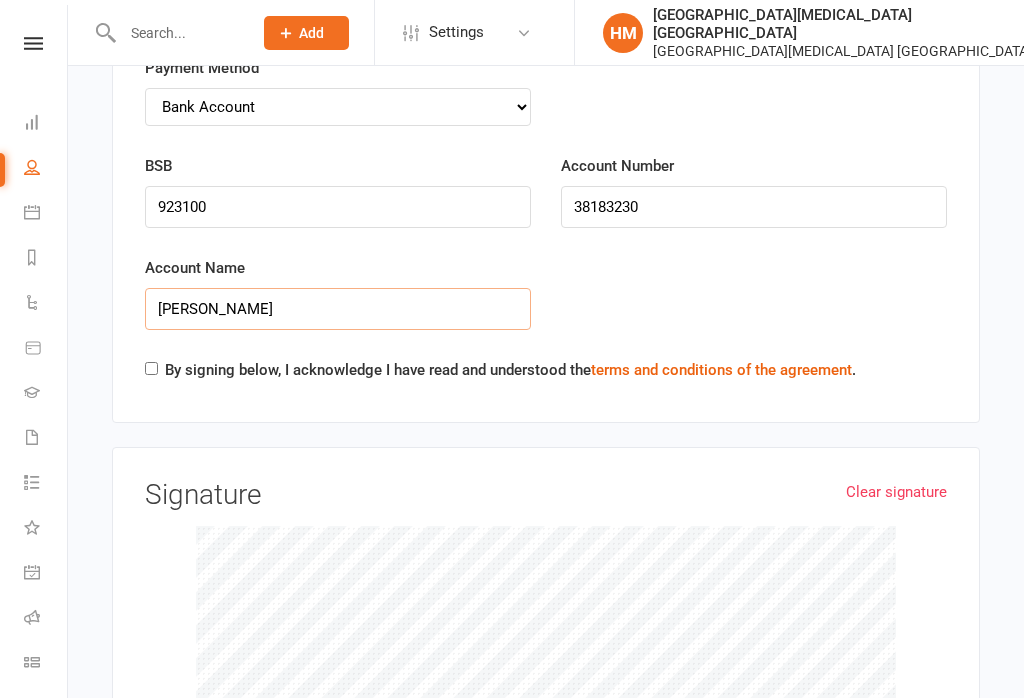 type on "[PERSON_NAME]" 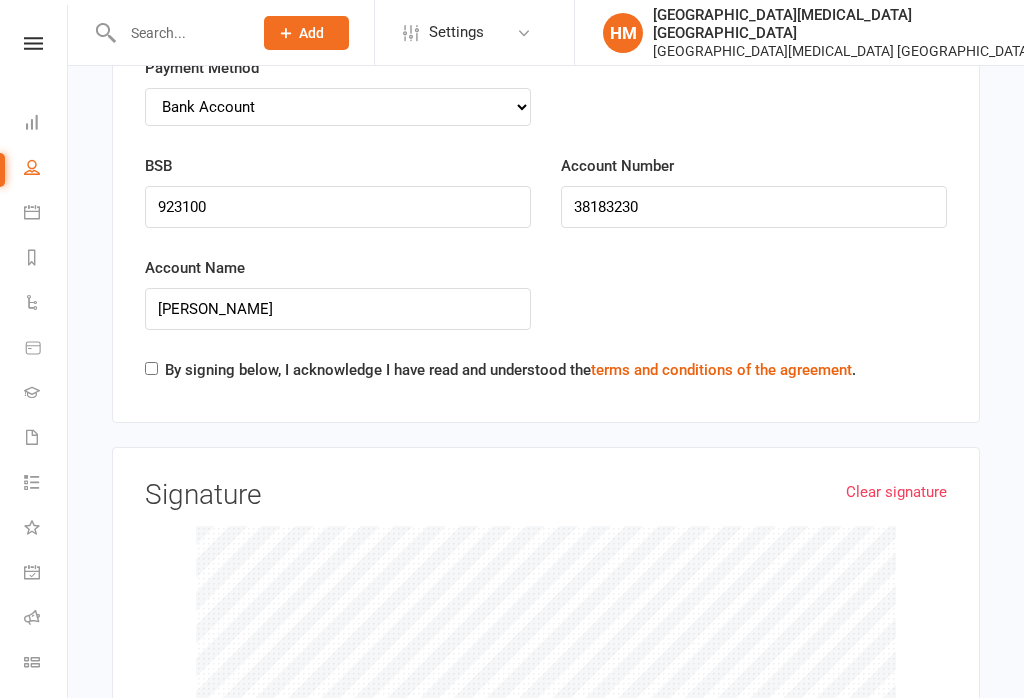 click on "By signing below, I acknowledge I have read and understood the  terms and conditions of the agreement ." at bounding box center [151, 368] 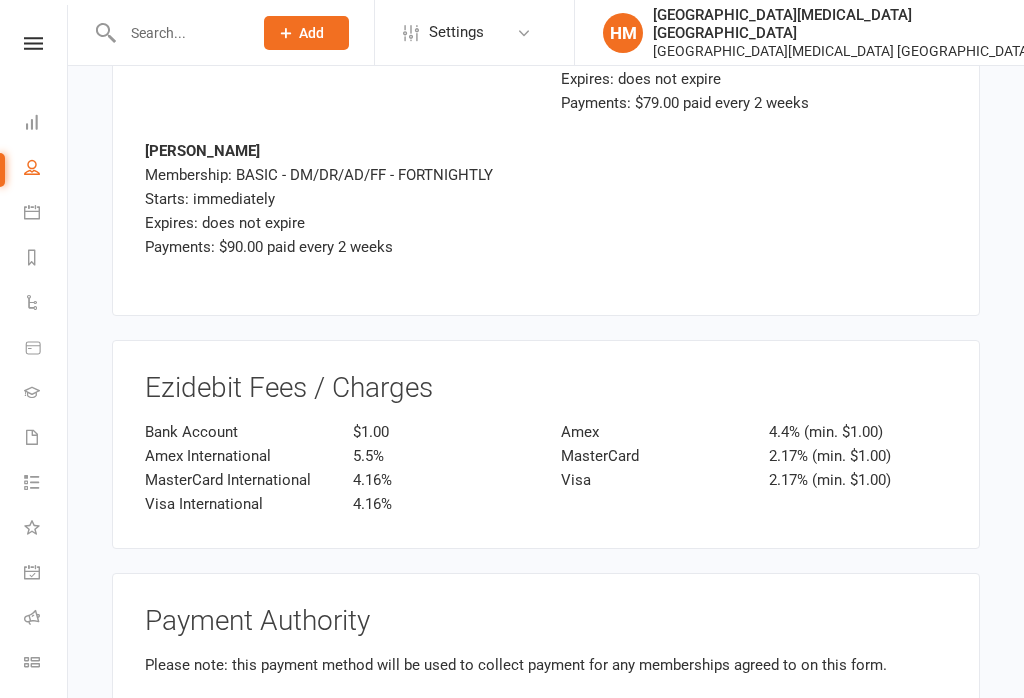 scroll, scrollTop: 8079, scrollLeft: 0, axis: vertical 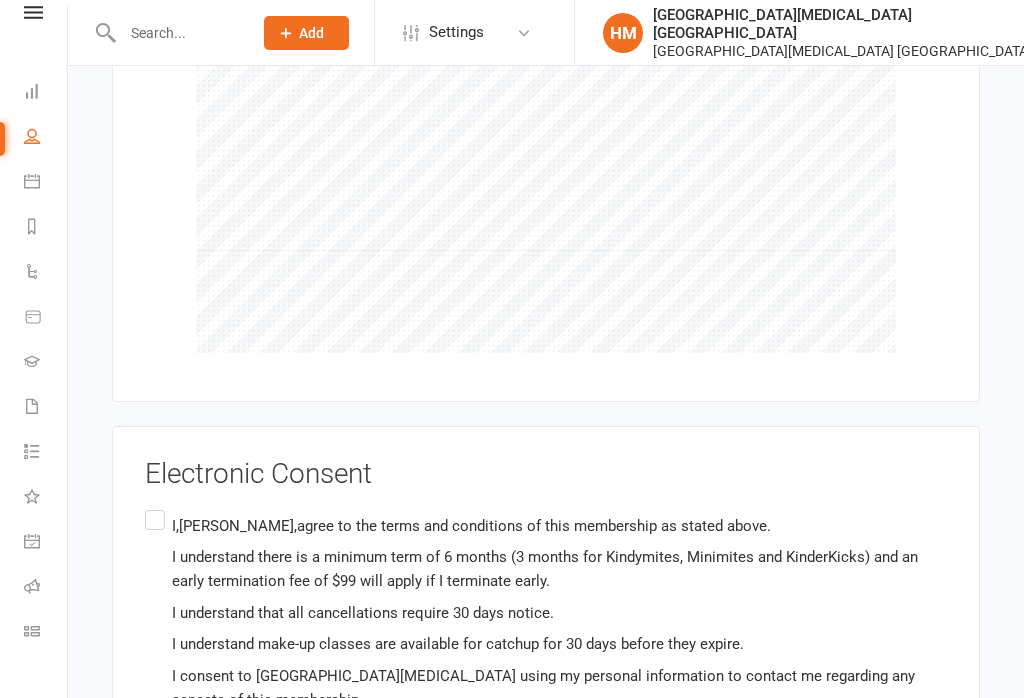 click on "I,[PERSON_NAME],agree to the terms and conditions of this membership as stated above. I understand there is a minimum term of 6 months (3 months for Kindymites, Minimites and KinderKicks) and an early termination fee of $99 will apply if I terminate early. I understand that all cancellations require 30 days notice. I understand make-up classes are available for catchup for 30 days before they expire. I consent to [GEOGRAPHIC_DATA][MEDICAL_DATA] using my personal information to contact me regarding any aspects of this membership." at bounding box center (546, 612) 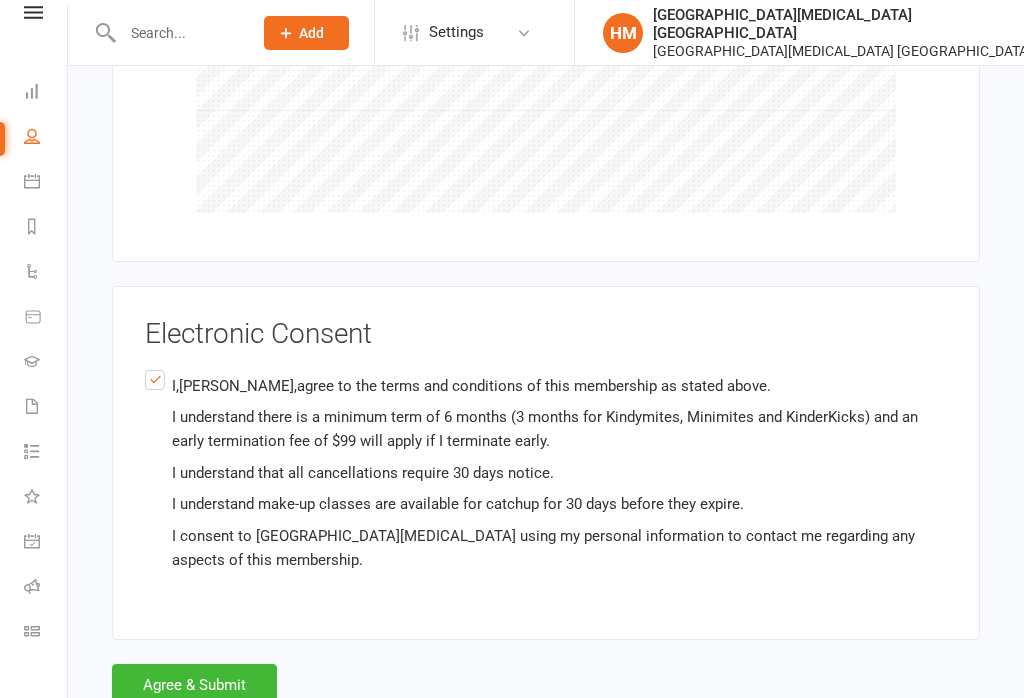 scroll, scrollTop: 9343, scrollLeft: 0, axis: vertical 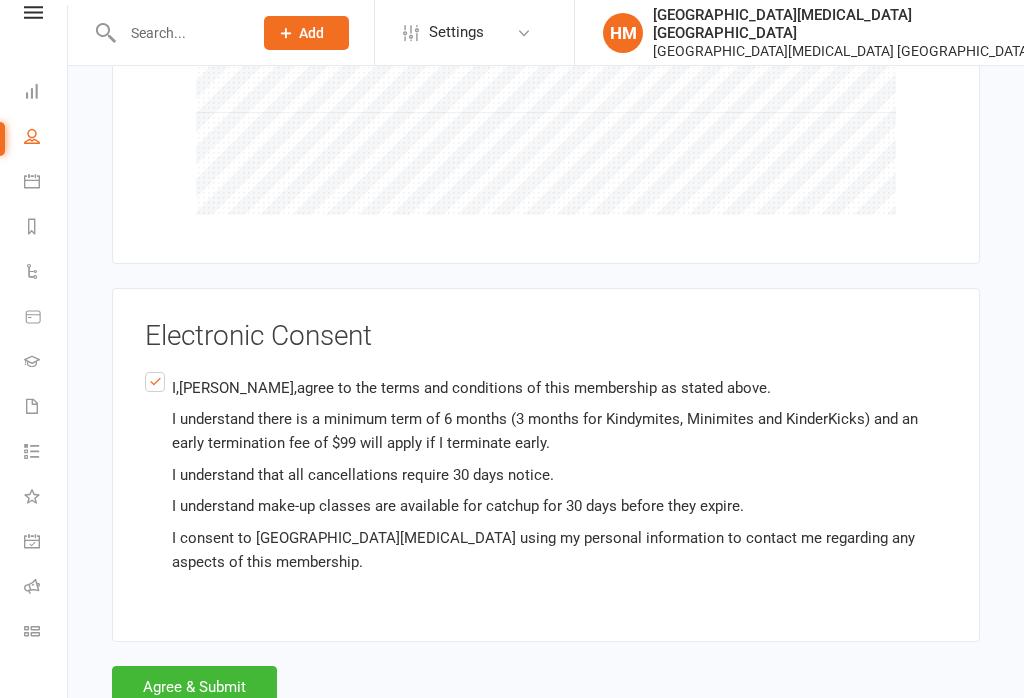 click on "Agree & Submit" at bounding box center (194, 687) 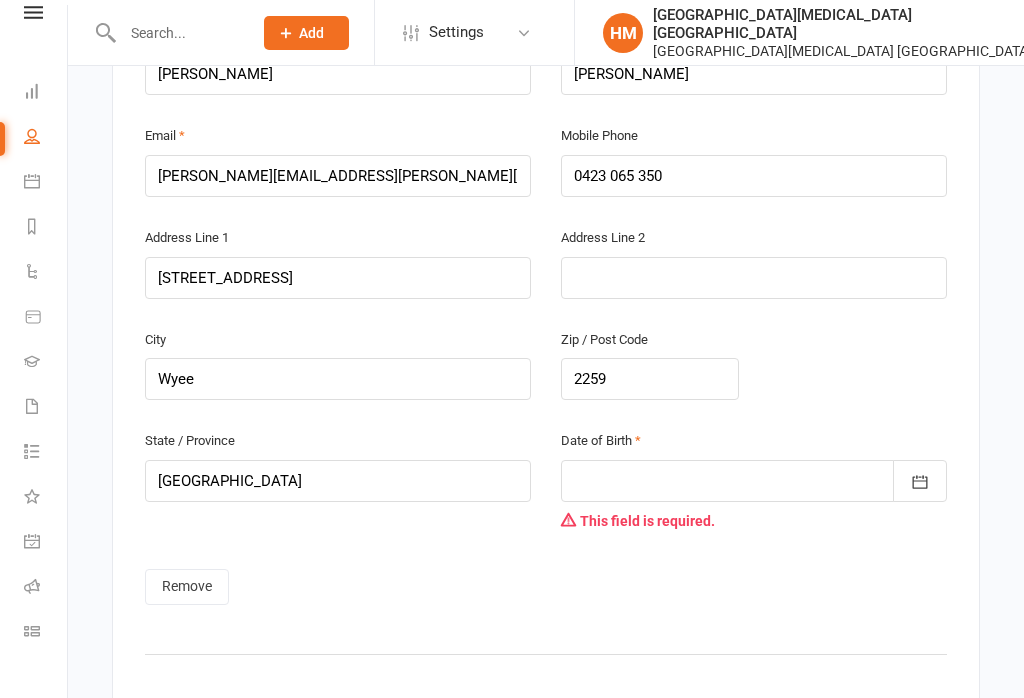 scroll, scrollTop: 1542, scrollLeft: 0, axis: vertical 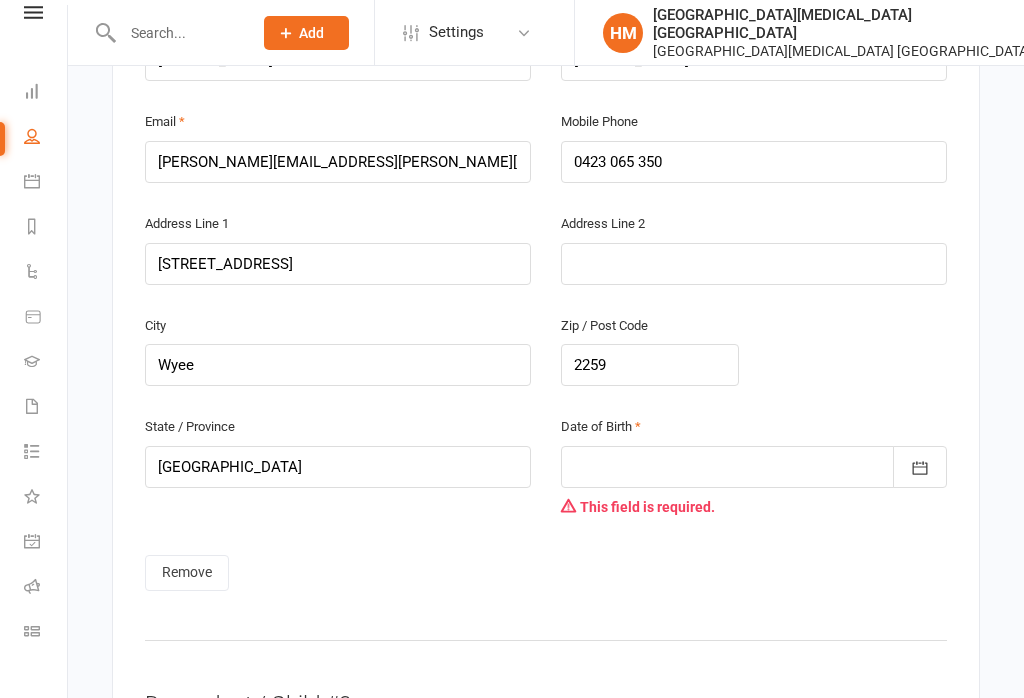 click 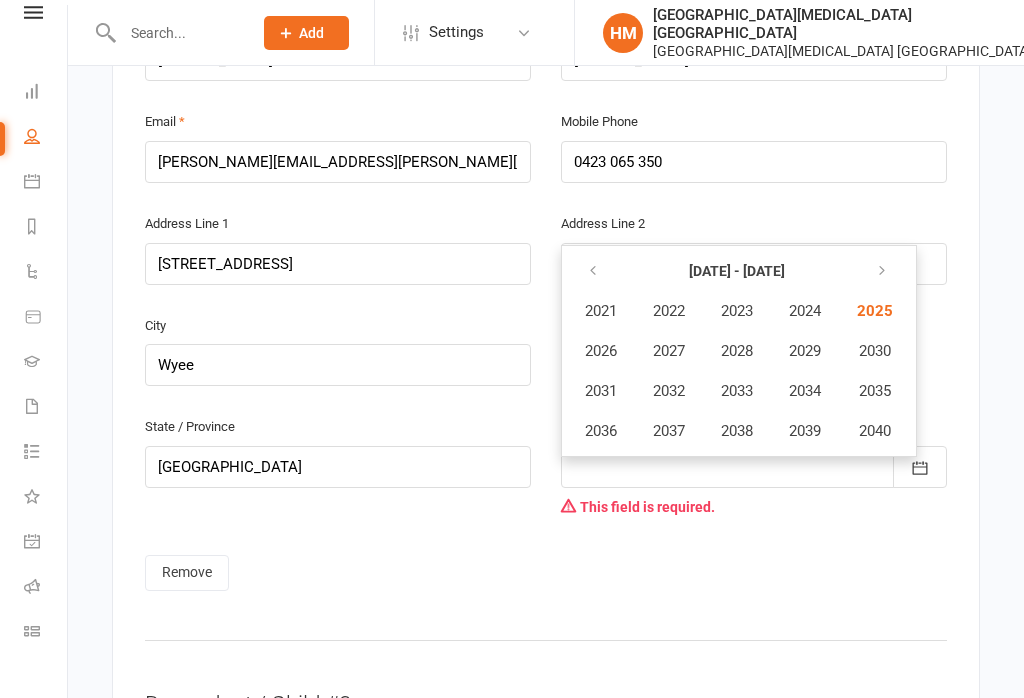 click at bounding box center [594, 271] 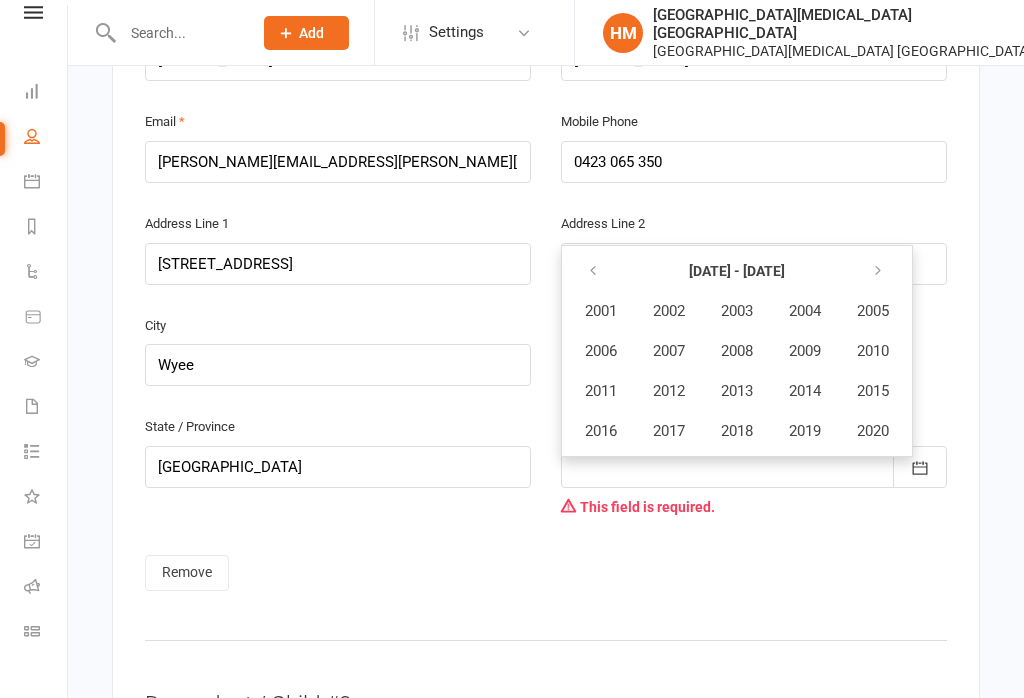 click at bounding box center (594, 271) 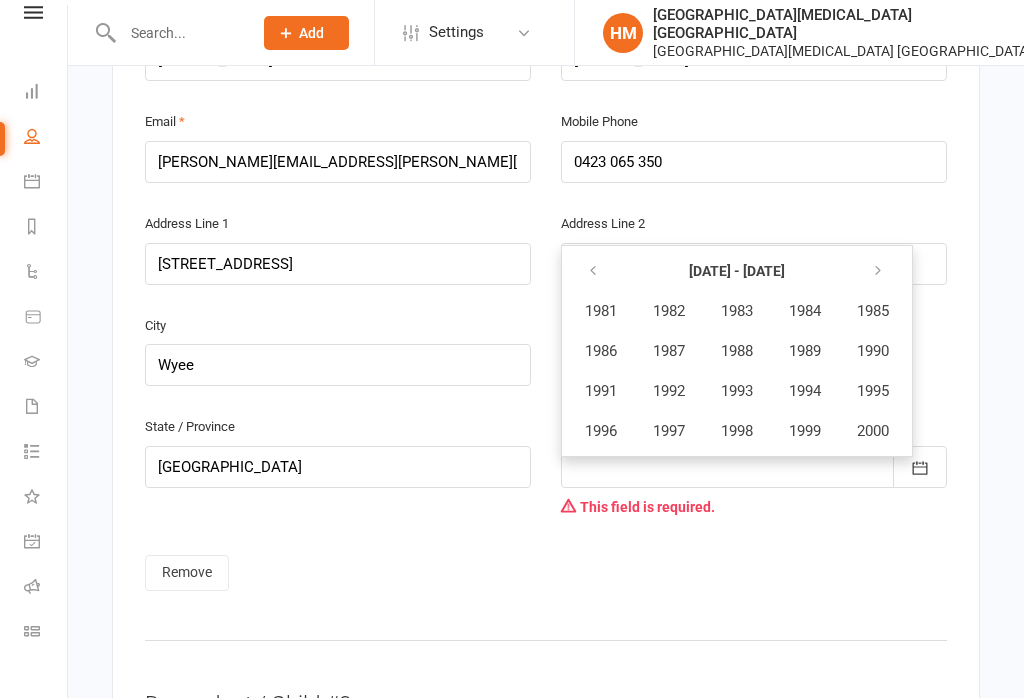 click on "1988" at bounding box center (737, 351) 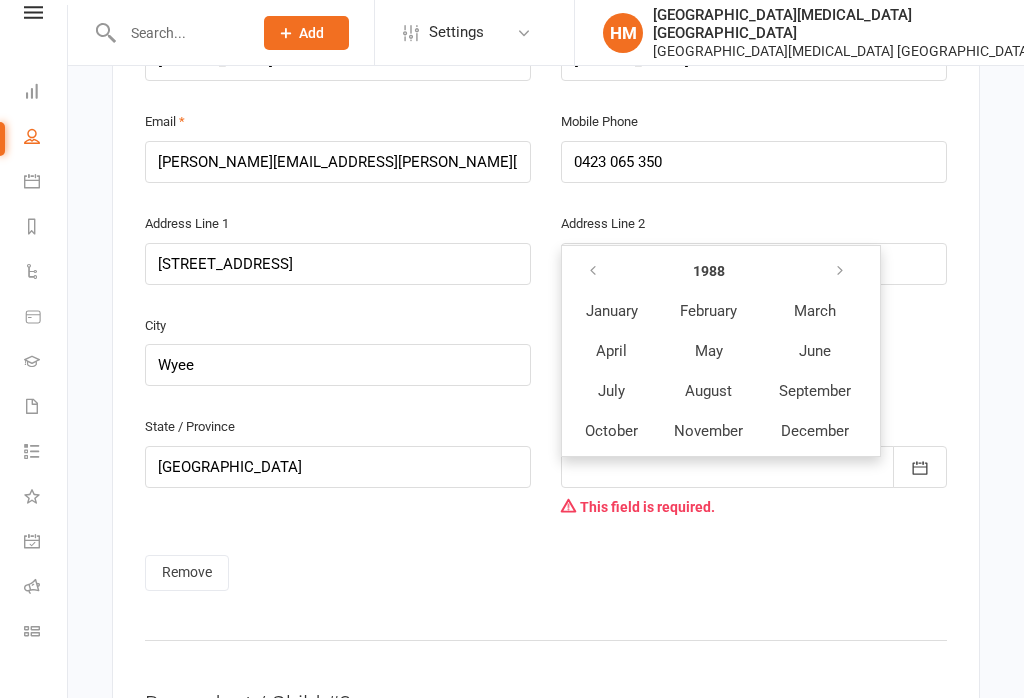 click on "July" at bounding box center [611, 391] 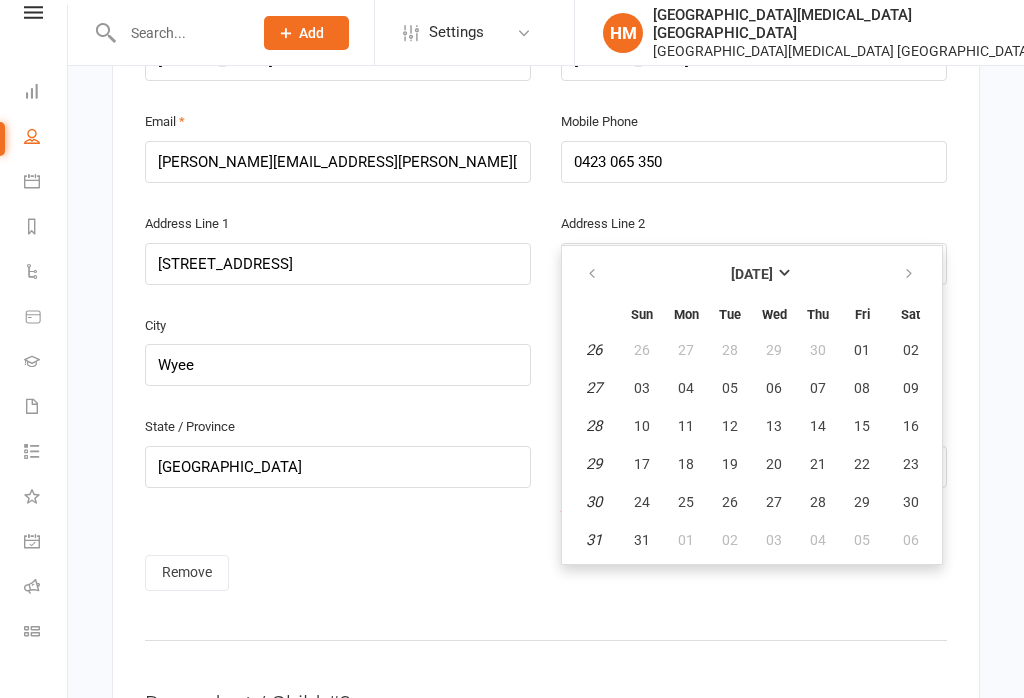 click on "29" at bounding box center [862, 502] 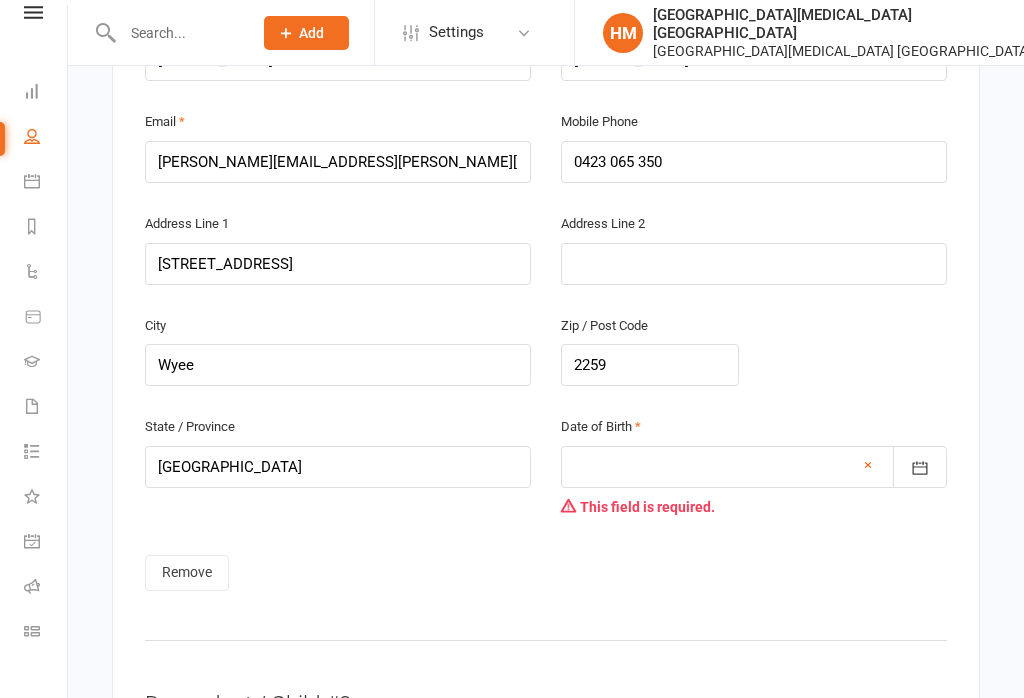 type on "[DATE]" 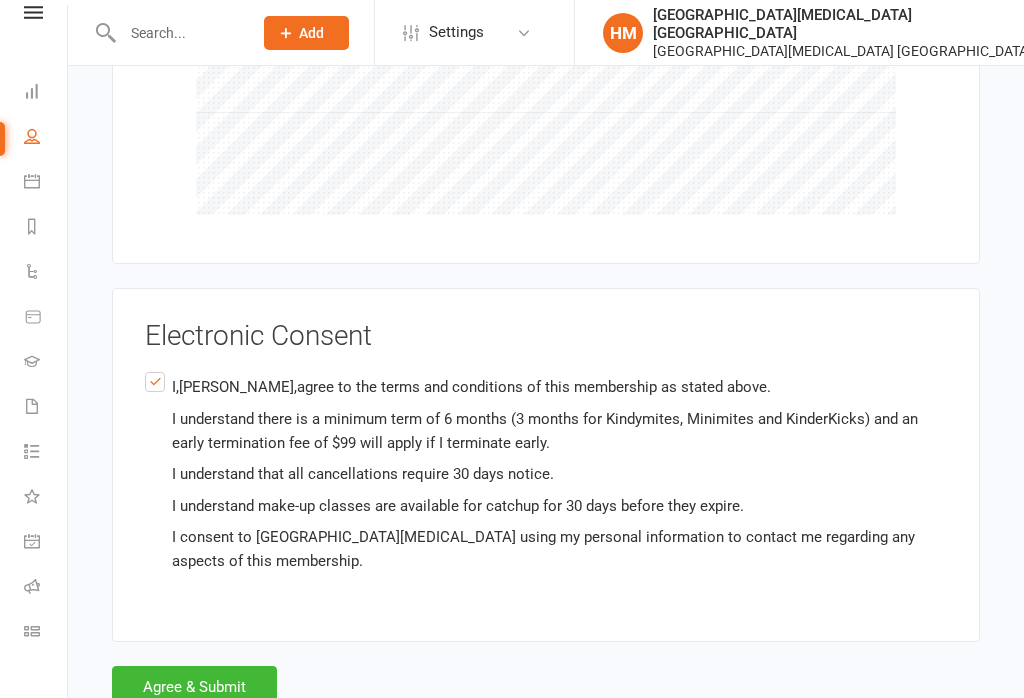 scroll, scrollTop: 9419, scrollLeft: 0, axis: vertical 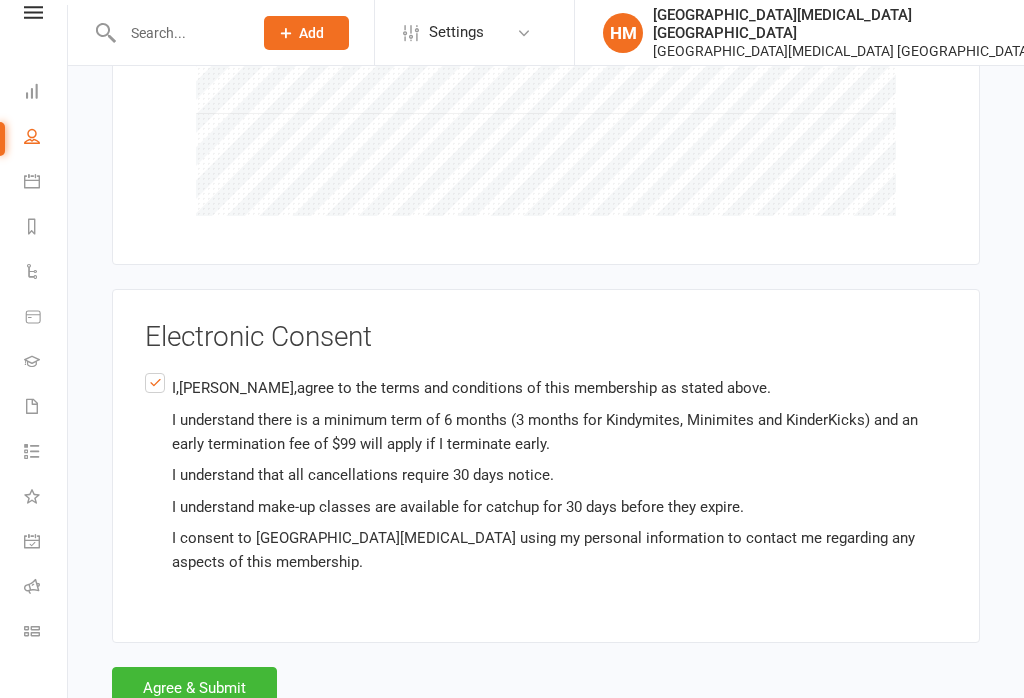 click on "Agree & Submit" at bounding box center (194, 688) 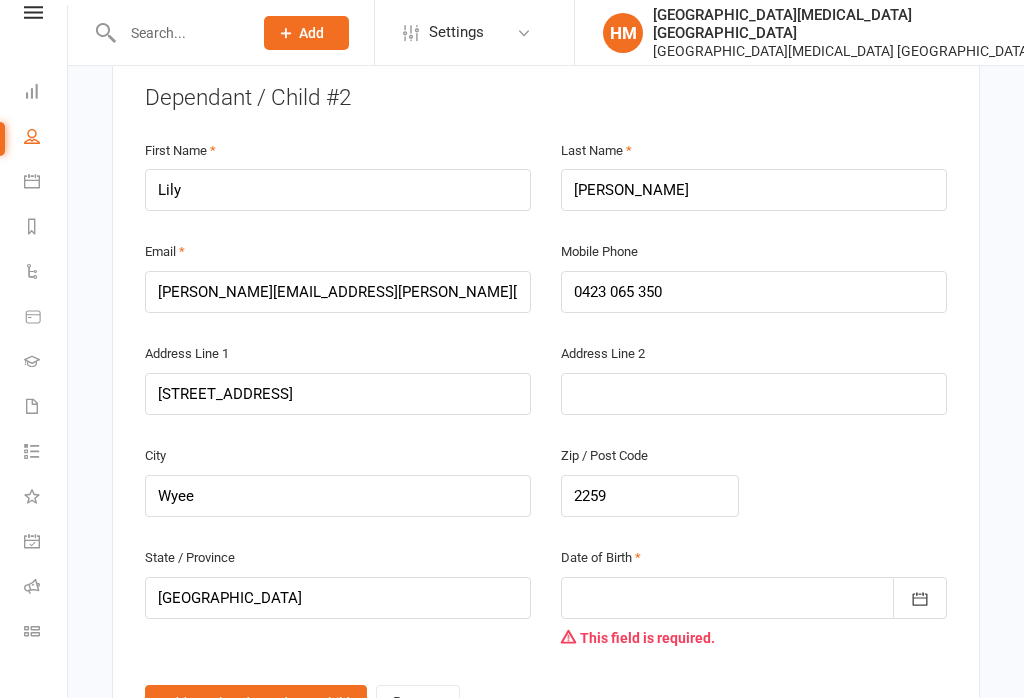 scroll, scrollTop: 2212, scrollLeft: 0, axis: vertical 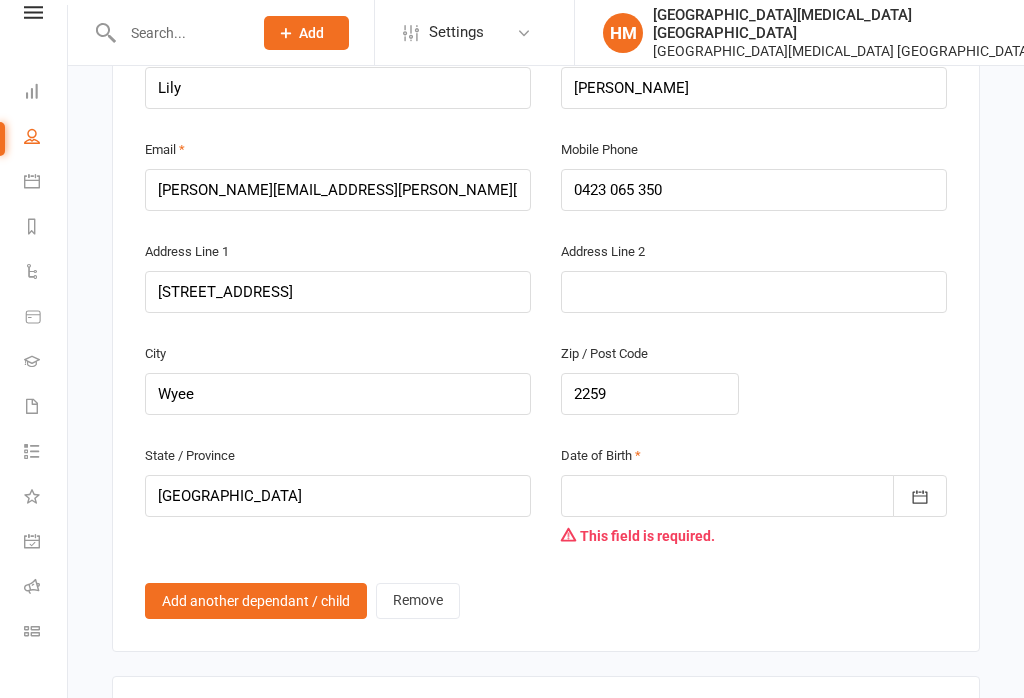 click at bounding box center (754, 496) 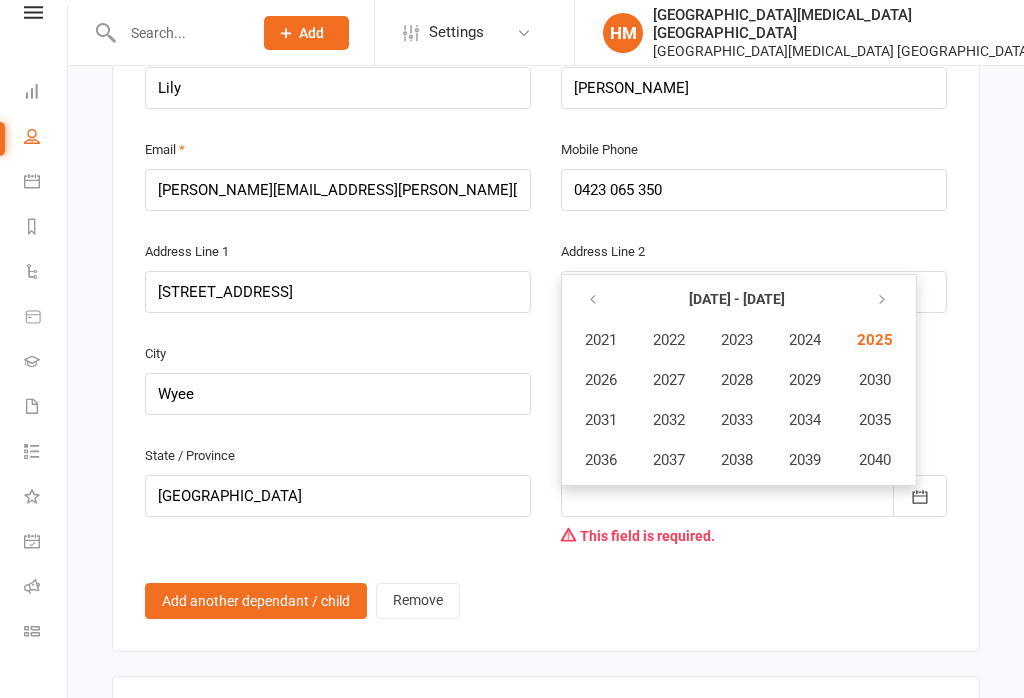 click at bounding box center [593, 300] 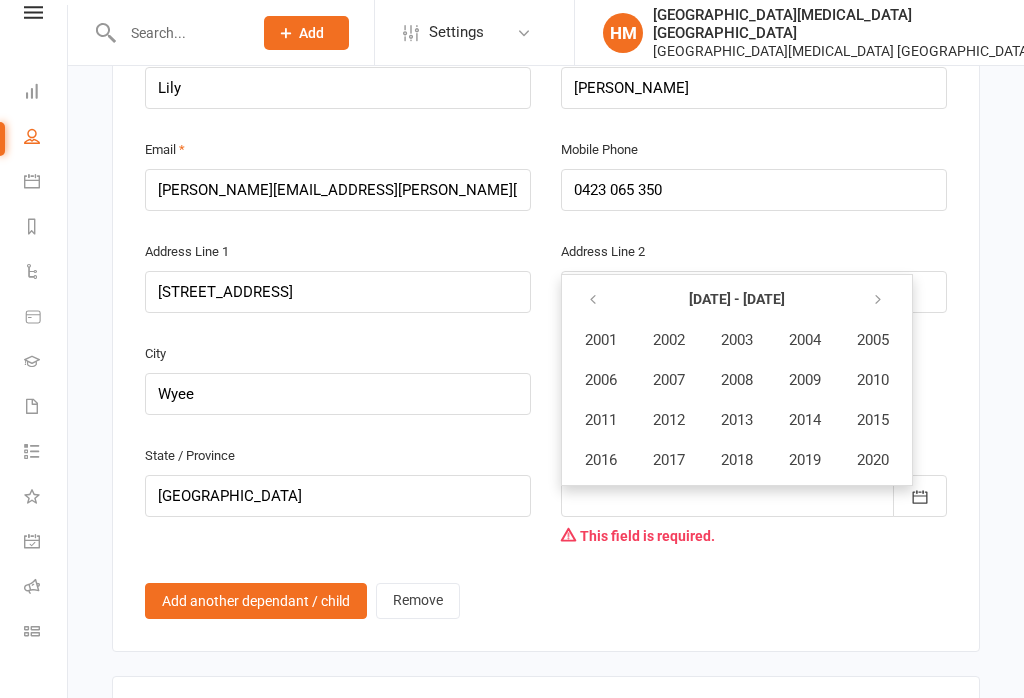 click on "2017" at bounding box center [669, 460] 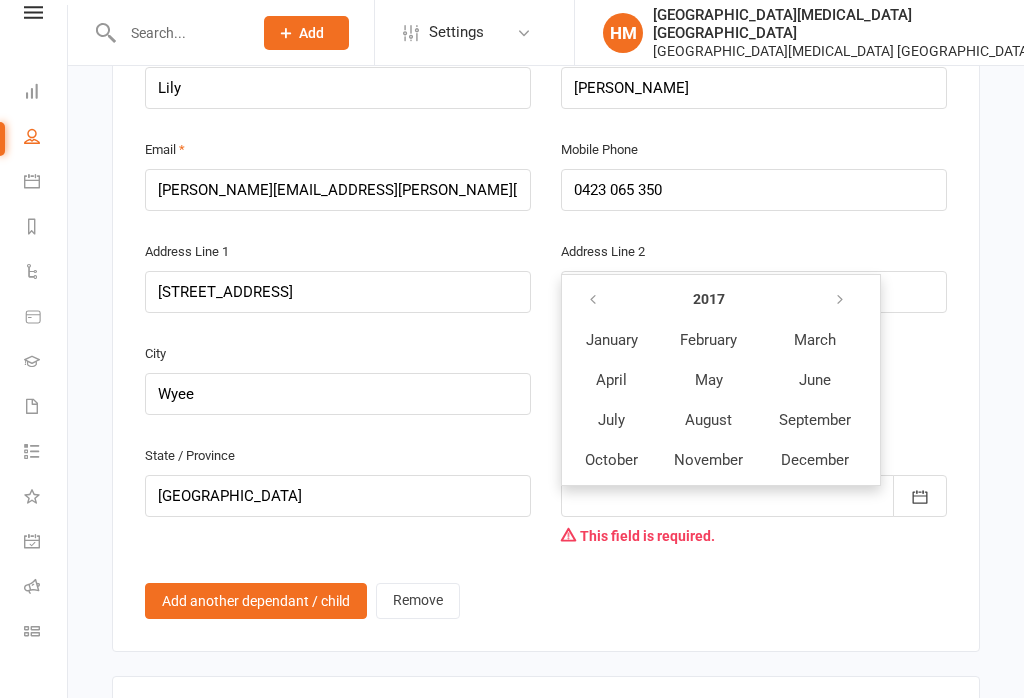click on "September" at bounding box center (815, 420) 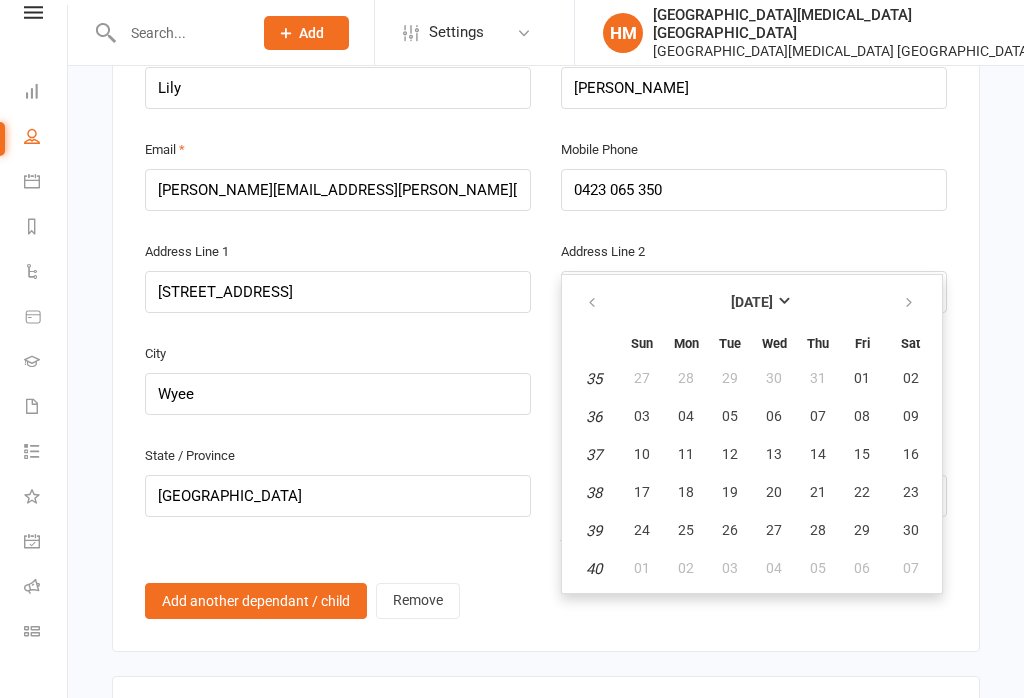 click on "28" at bounding box center (818, 530) 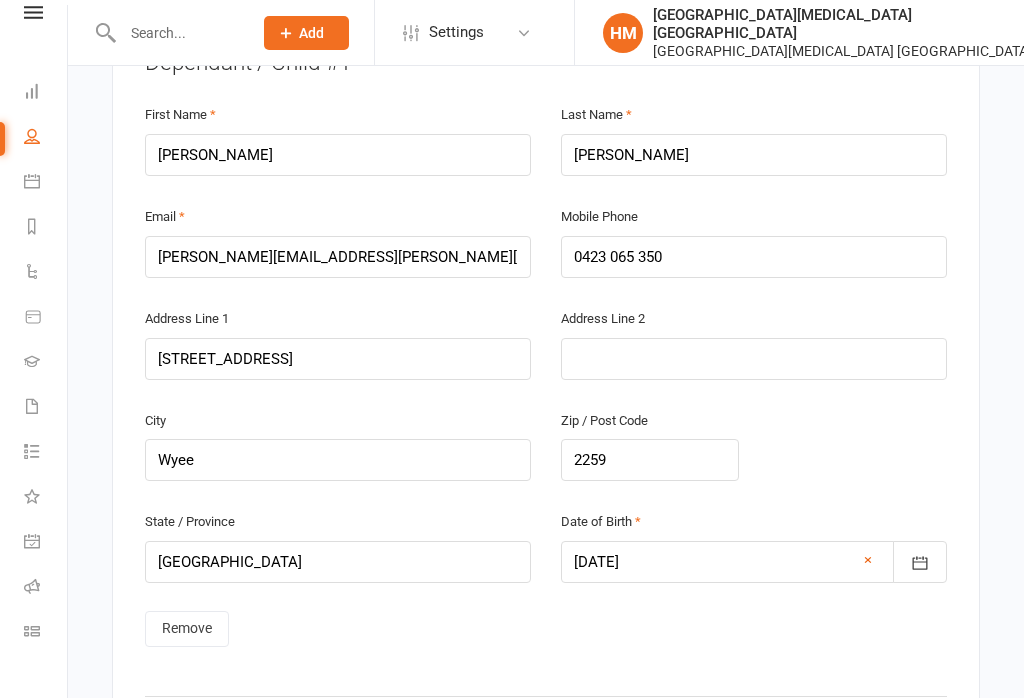 scroll, scrollTop: 1445, scrollLeft: 0, axis: vertical 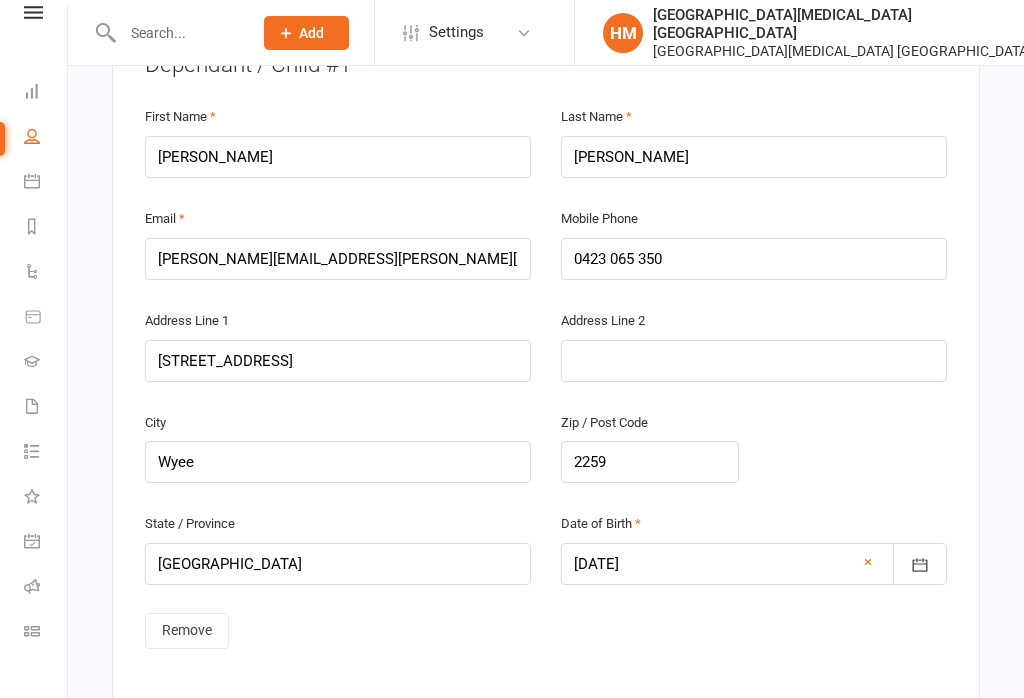click at bounding box center (754, 564) 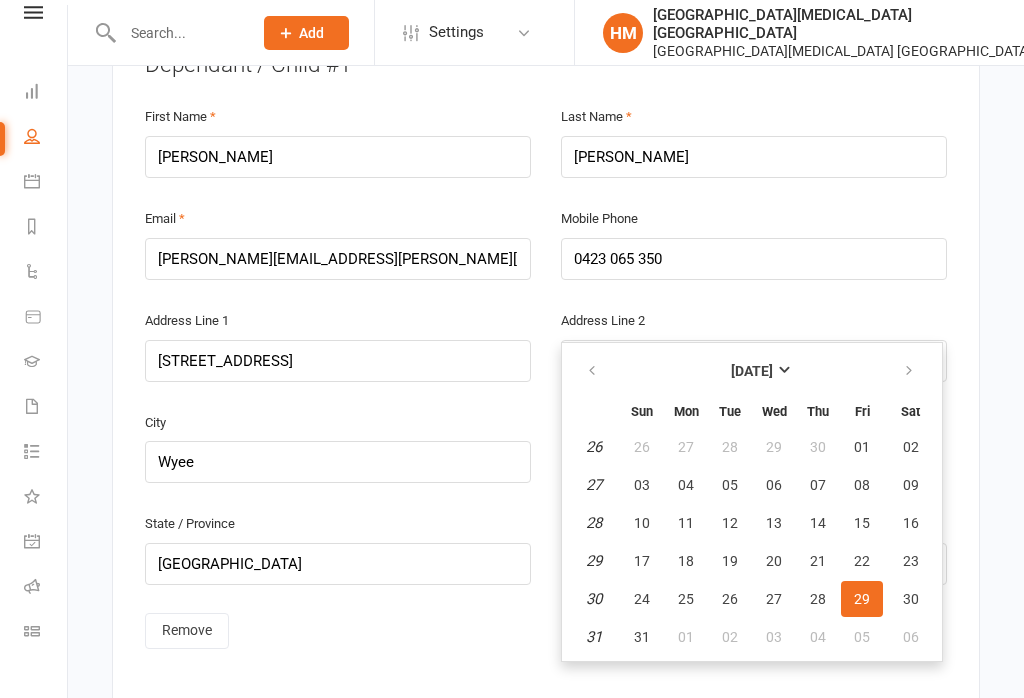 click on "[DATE]" at bounding box center [752, 371] 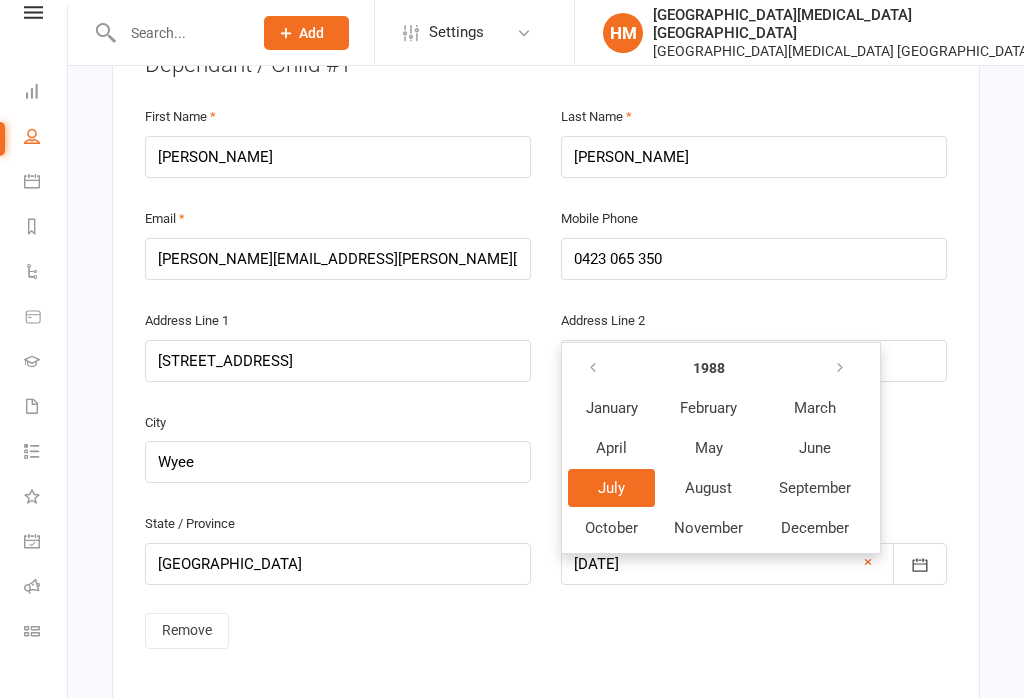 click at bounding box center (840, 368) 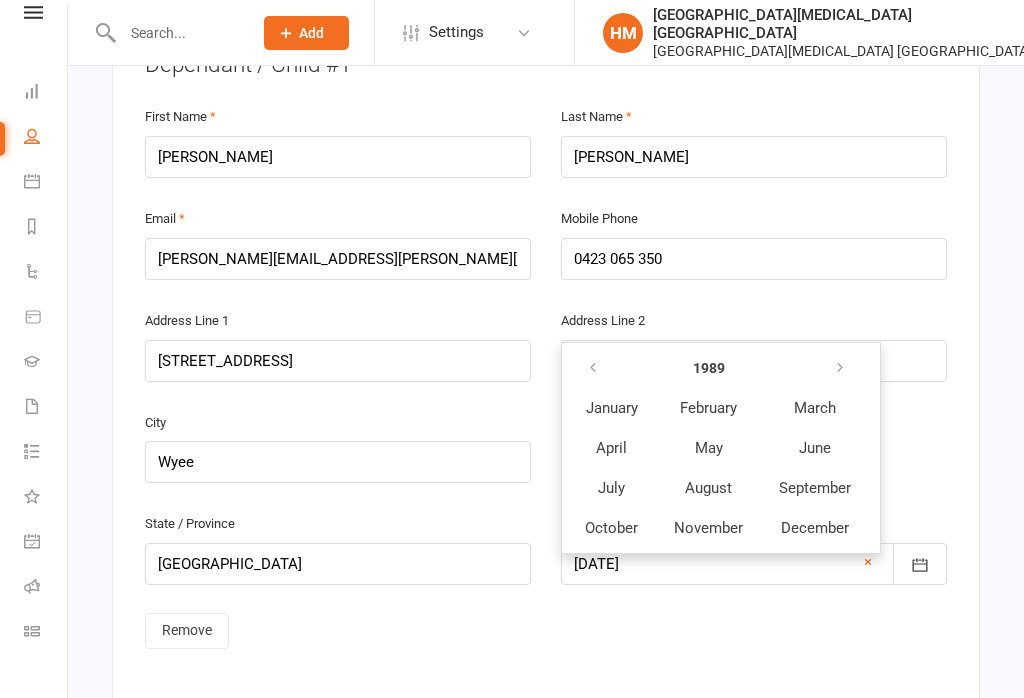 click on "1989" at bounding box center [709, 368] 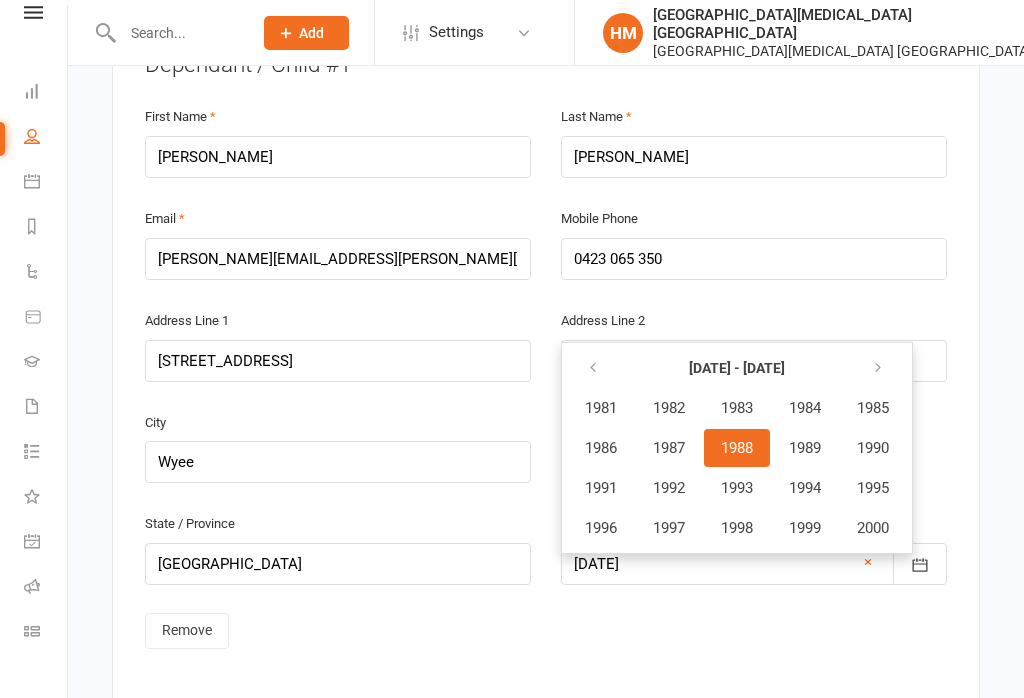click at bounding box center (878, 368) 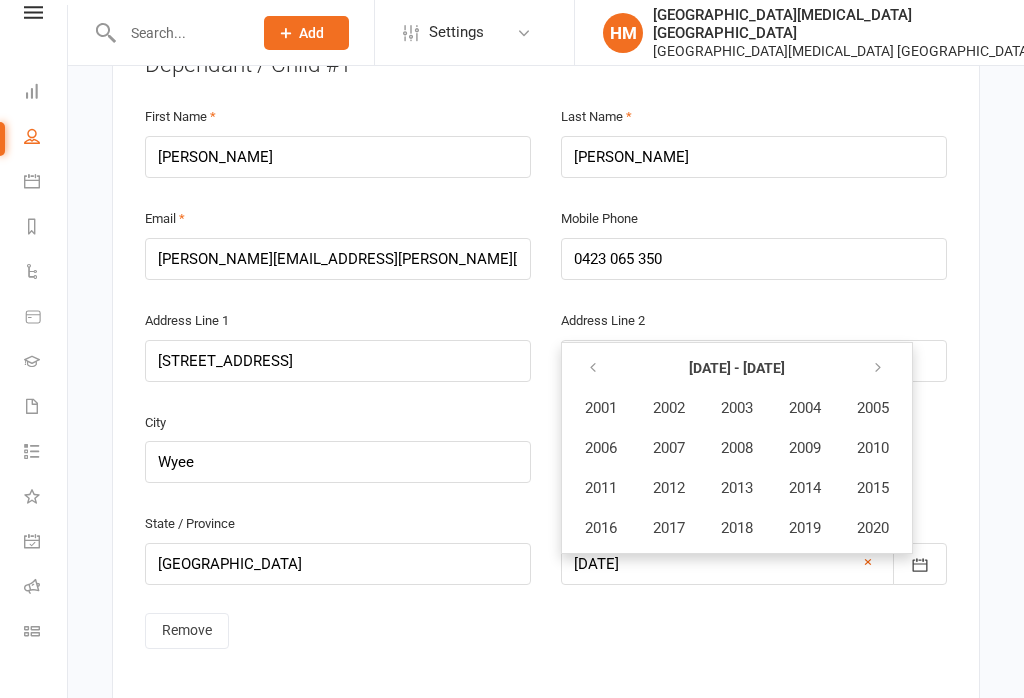click at bounding box center (878, 368) 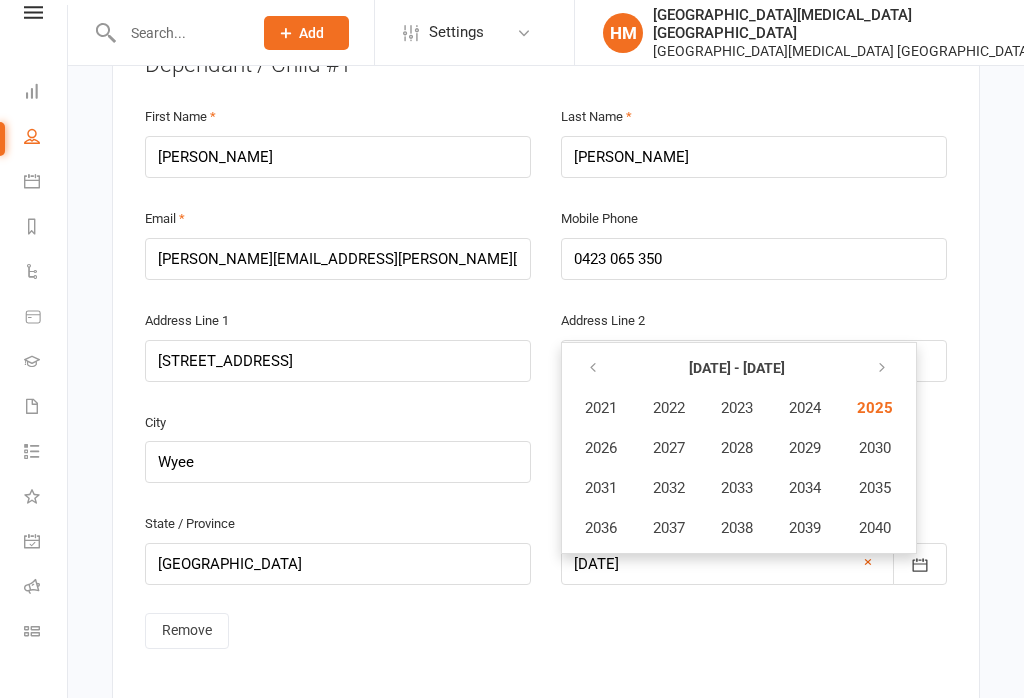 click on "2021" at bounding box center [601, 408] 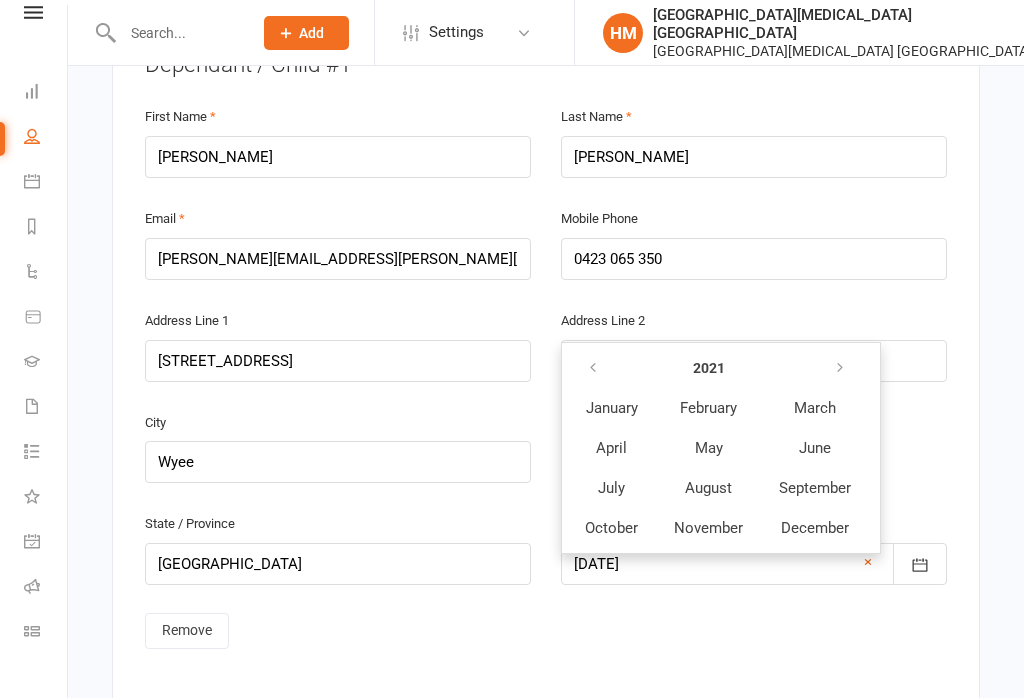 click on "January" at bounding box center (612, 408) 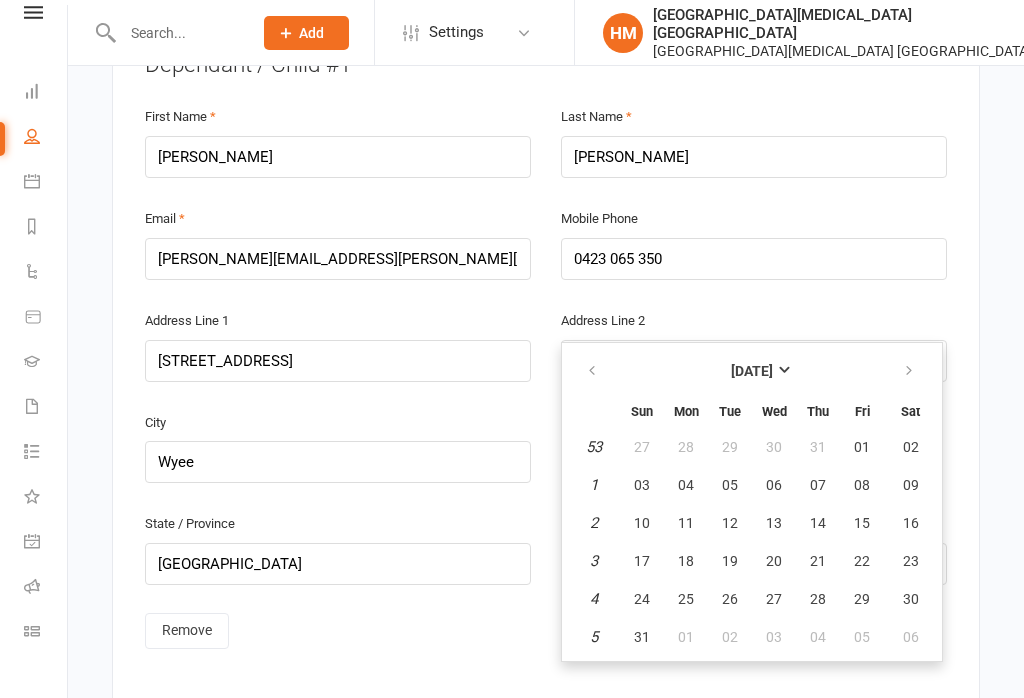 click on "14" at bounding box center (818, 523) 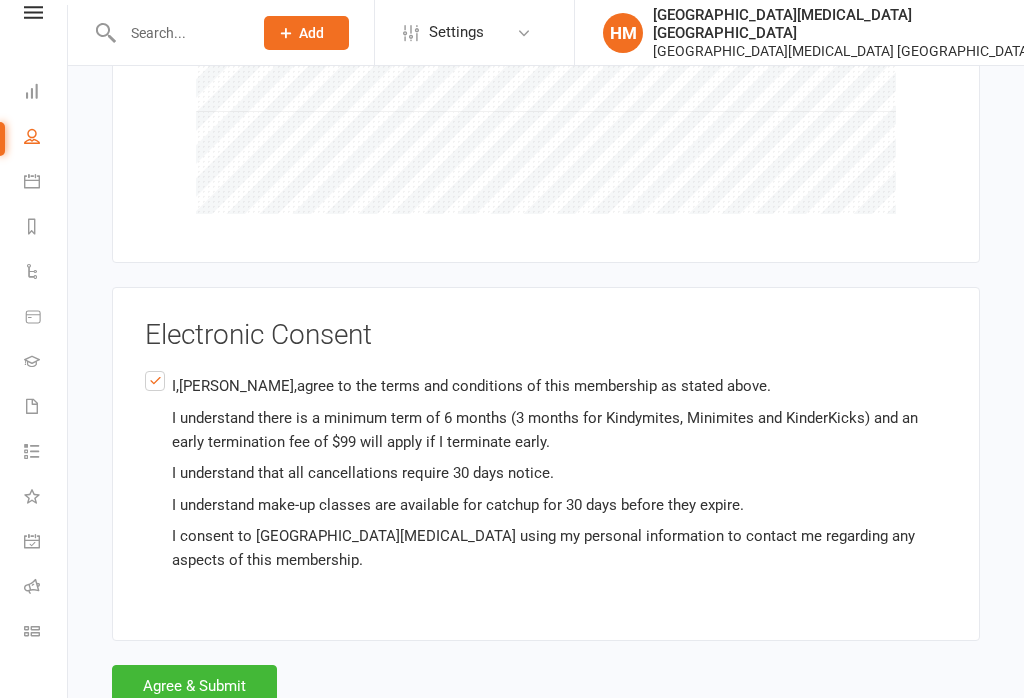 scroll, scrollTop: 9381, scrollLeft: 0, axis: vertical 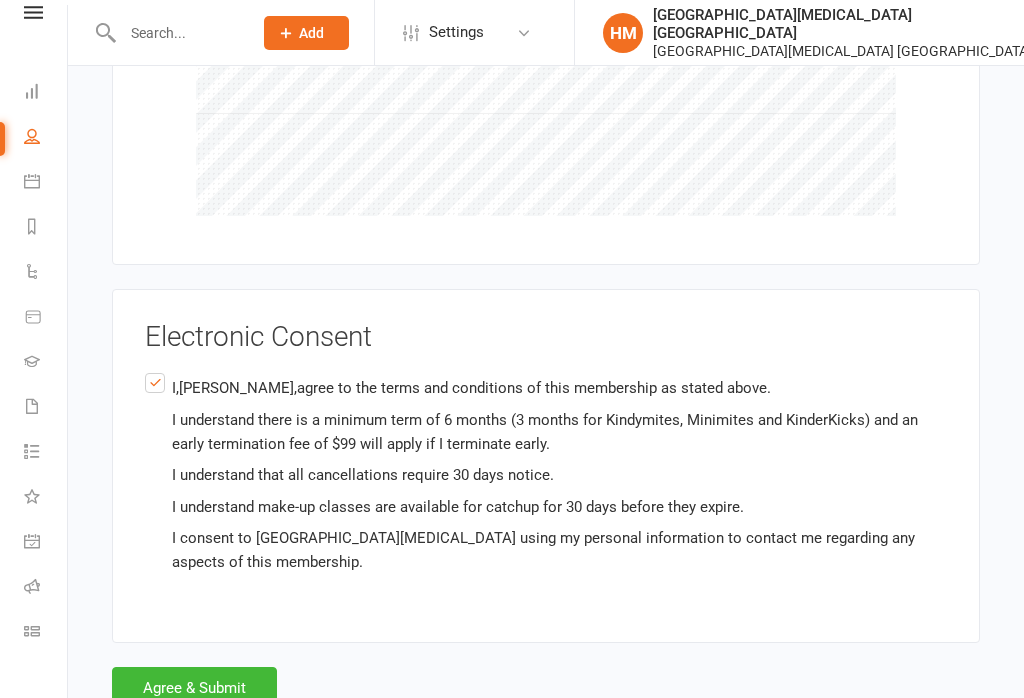 click on "Agree & Submit" at bounding box center [194, 688] 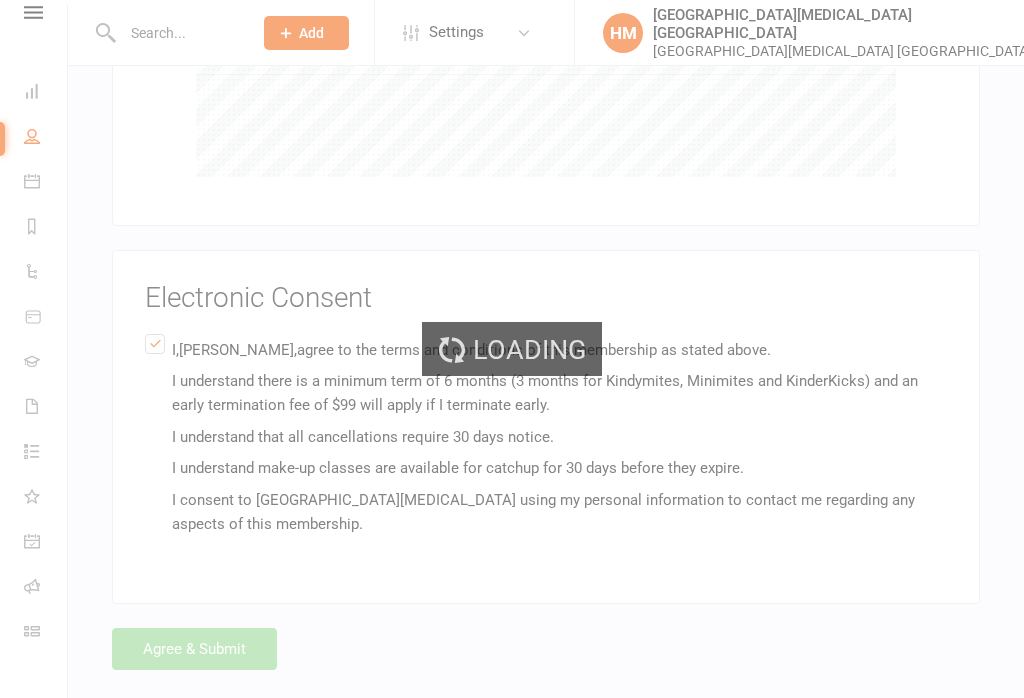 scroll, scrollTop: 9343, scrollLeft: 0, axis: vertical 